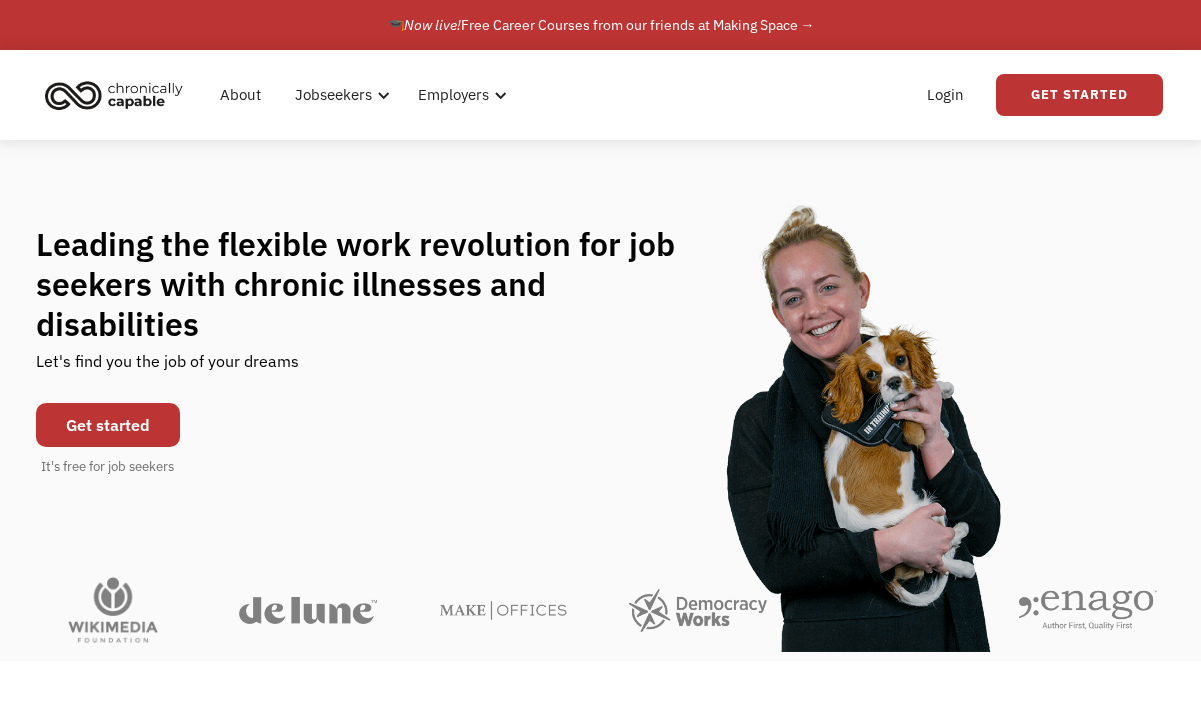 scroll, scrollTop: 0, scrollLeft: 0, axis: both 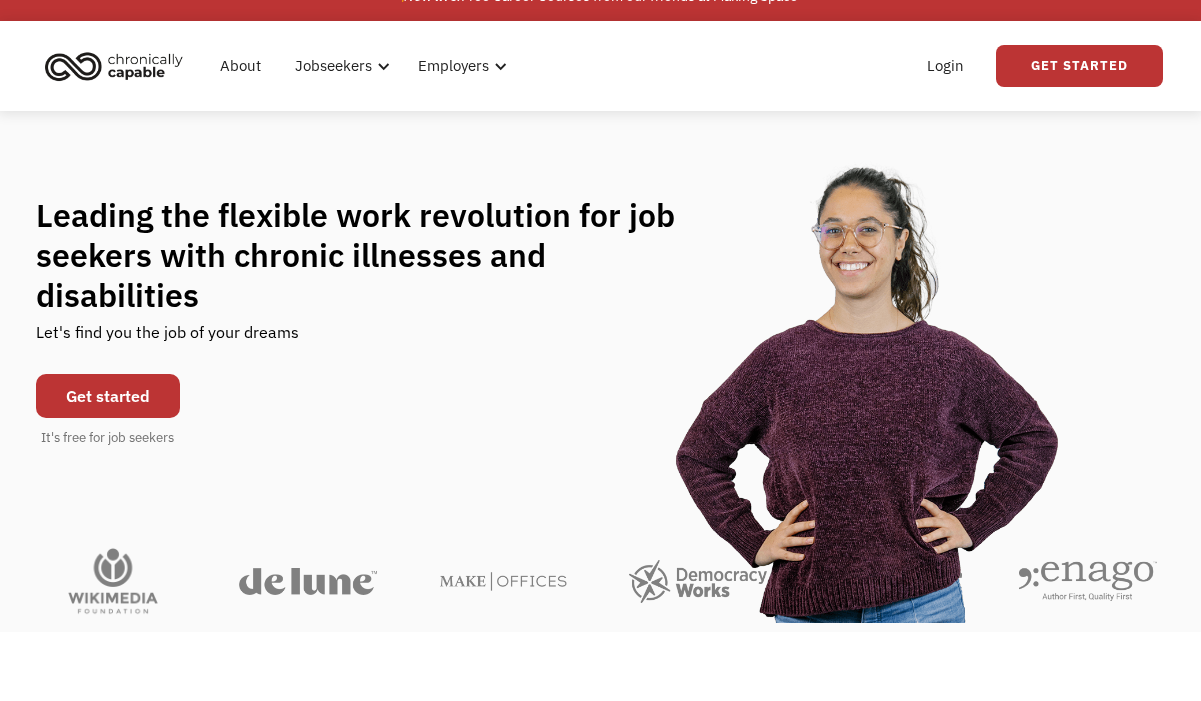 click on "Get started" at bounding box center [108, 396] 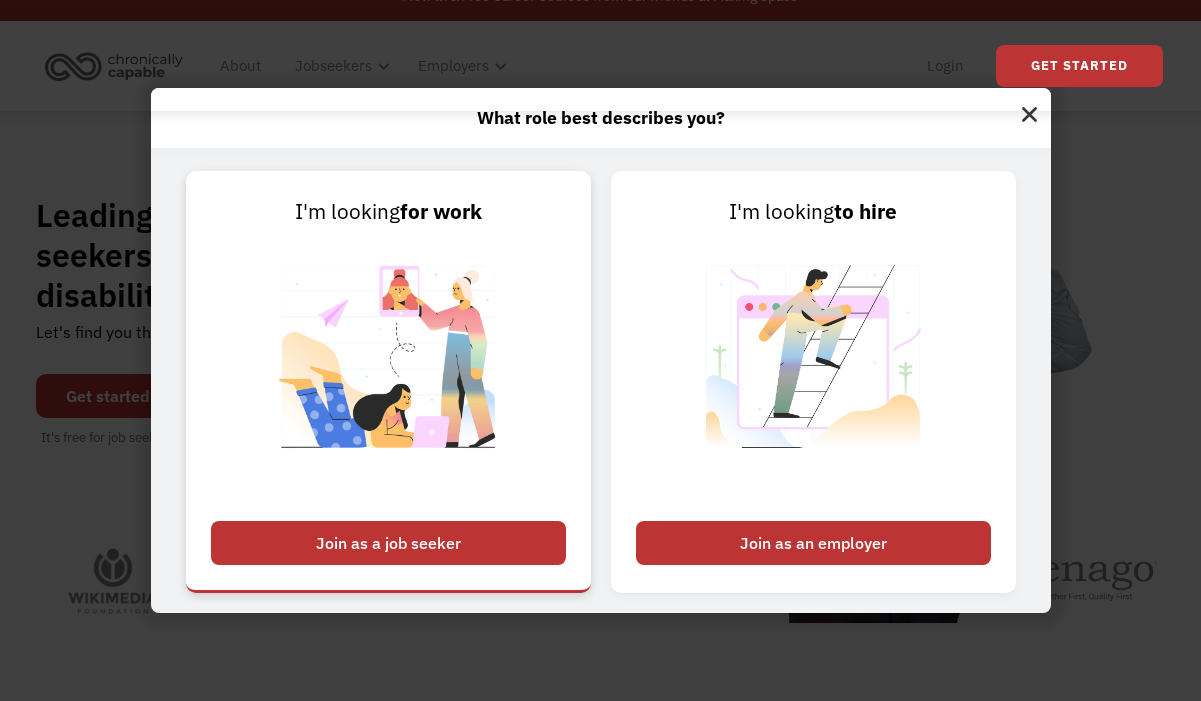 click on "Join as a job seeker" at bounding box center (388, 543) 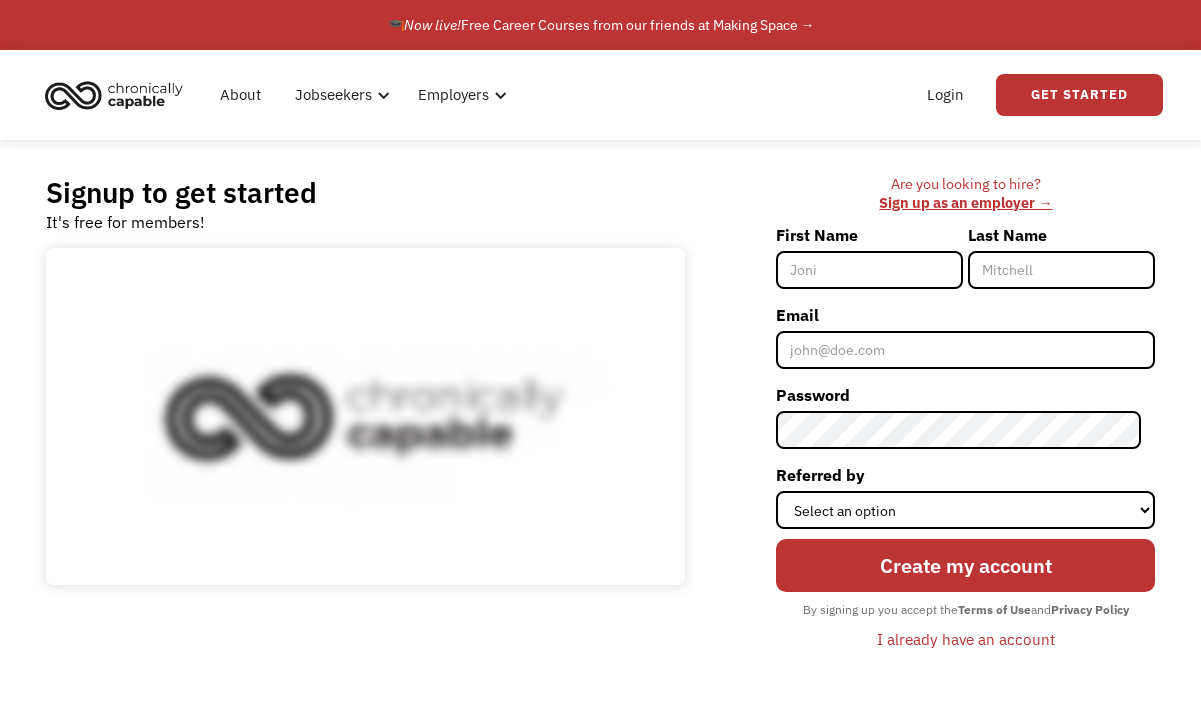 scroll, scrollTop: 0, scrollLeft: 0, axis: both 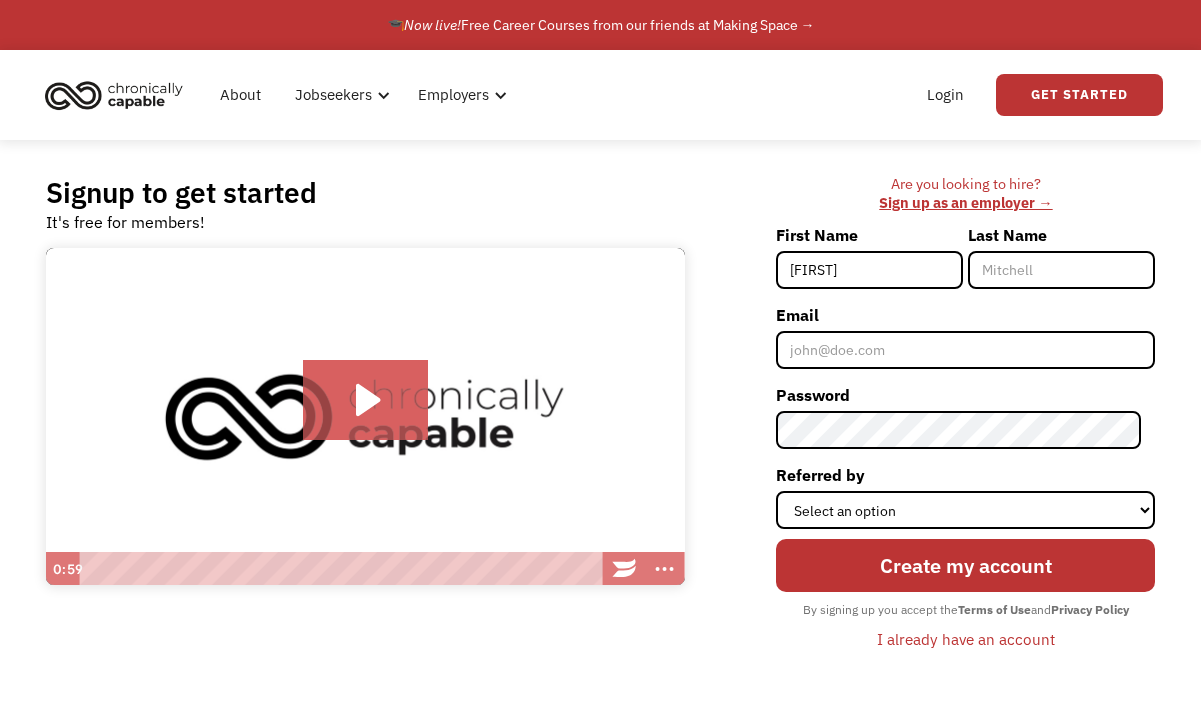 type on "Sarah" 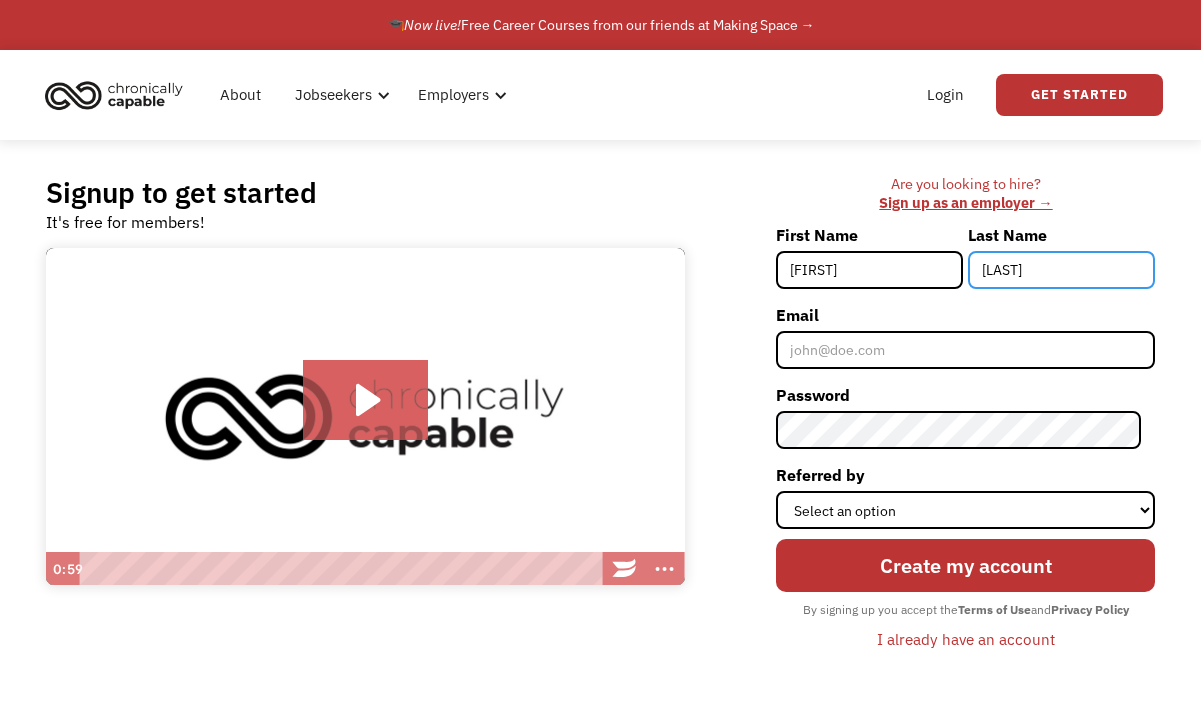 type on "Eberle" 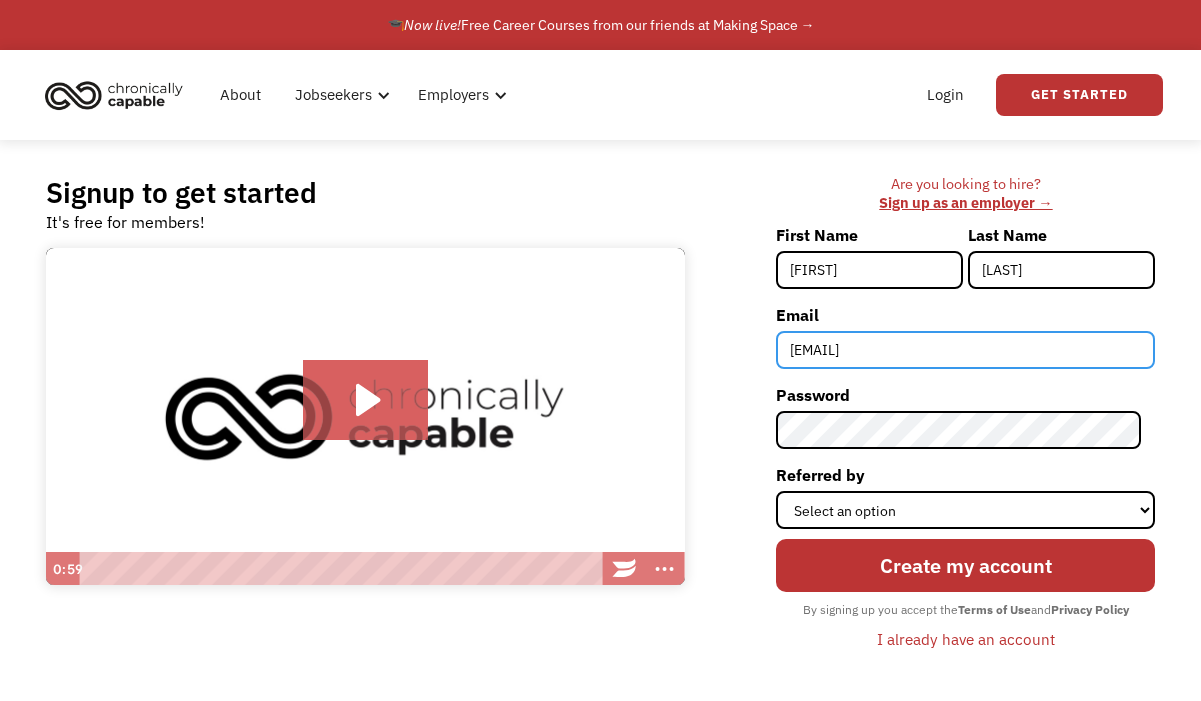 type on "eberles21@gmail.com" 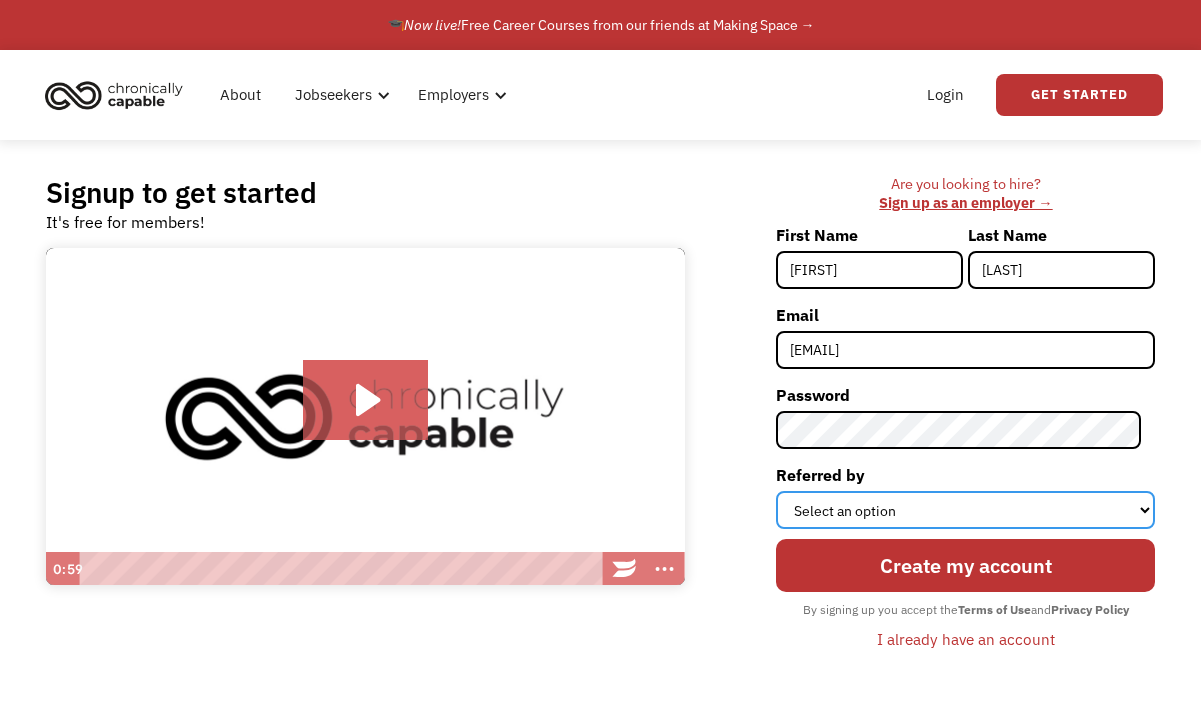 select on "Search Engine" 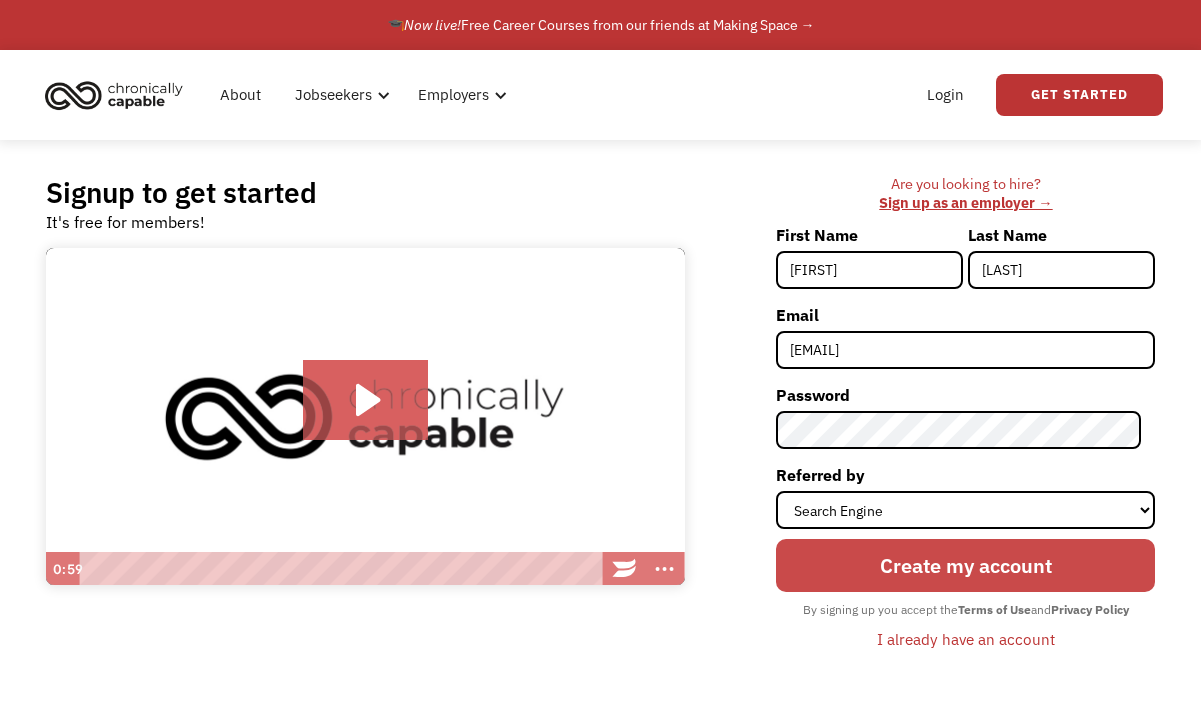 click on "Create my account" at bounding box center (965, 565) 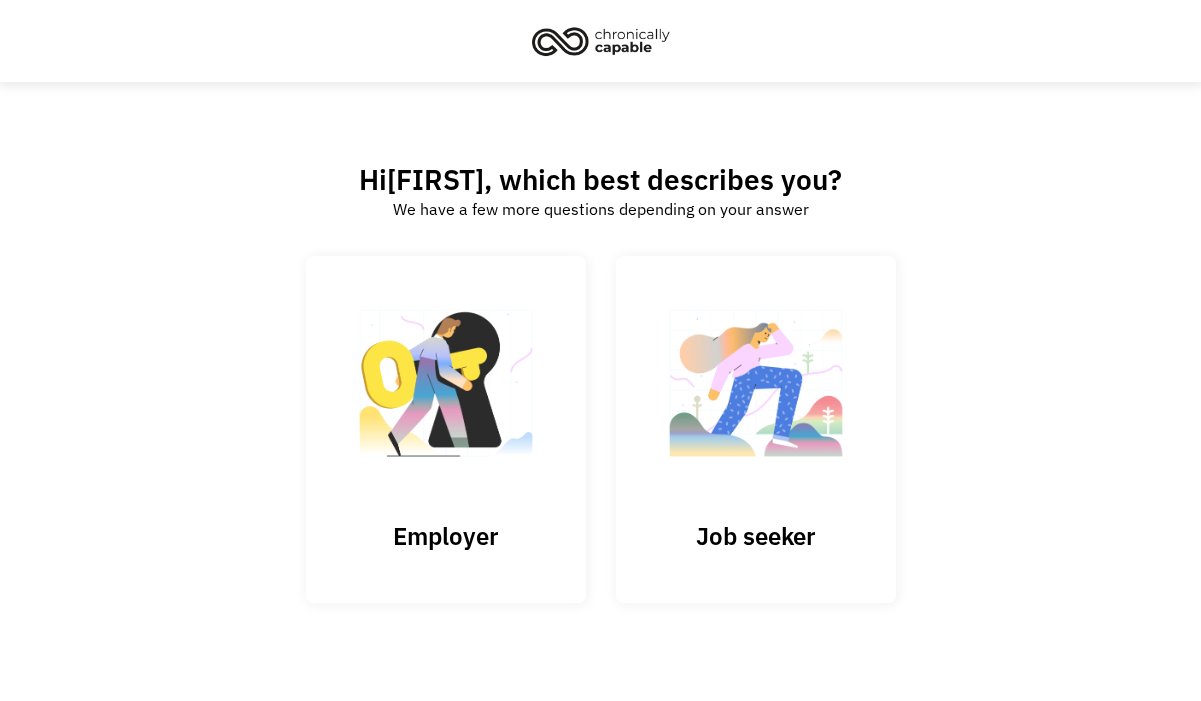 scroll, scrollTop: 0, scrollLeft: 0, axis: both 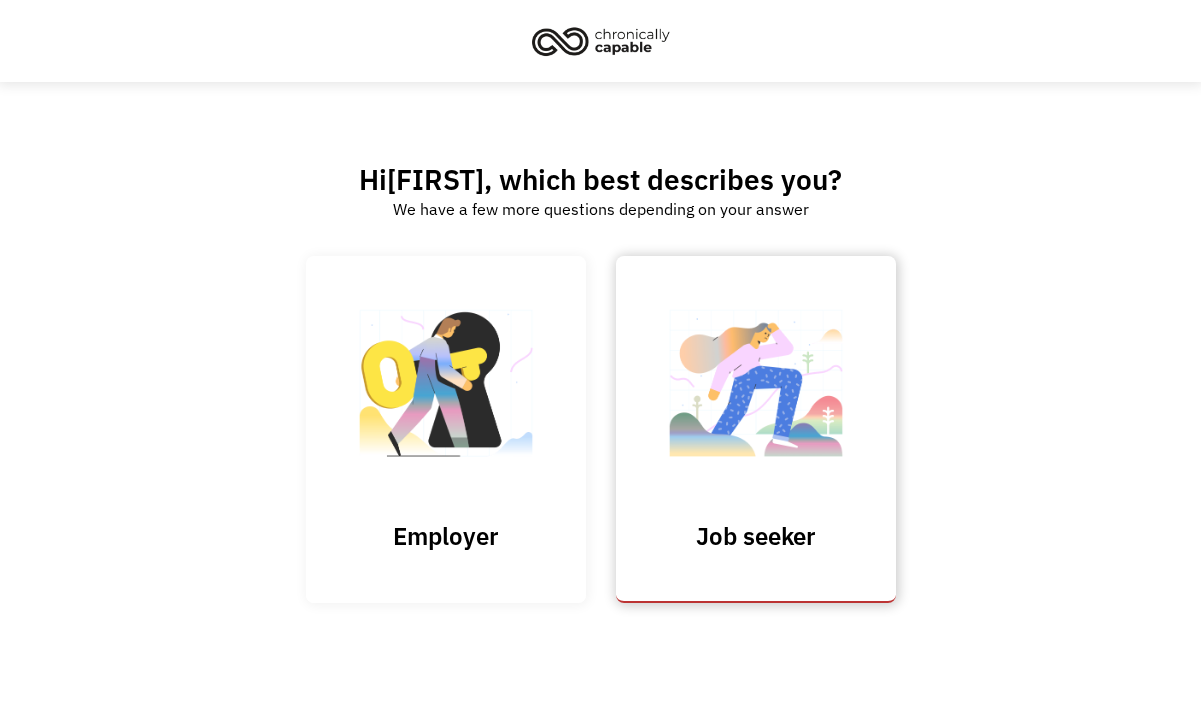 click at bounding box center [756, 393] 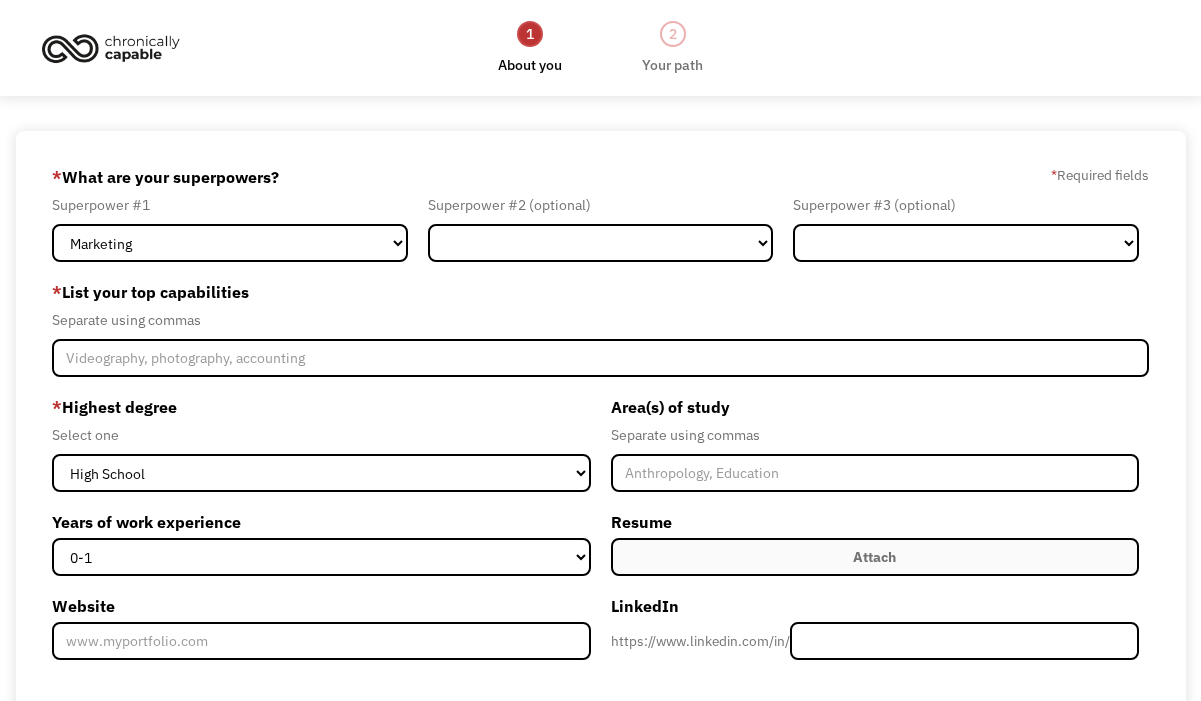 scroll, scrollTop: 0, scrollLeft: 0, axis: both 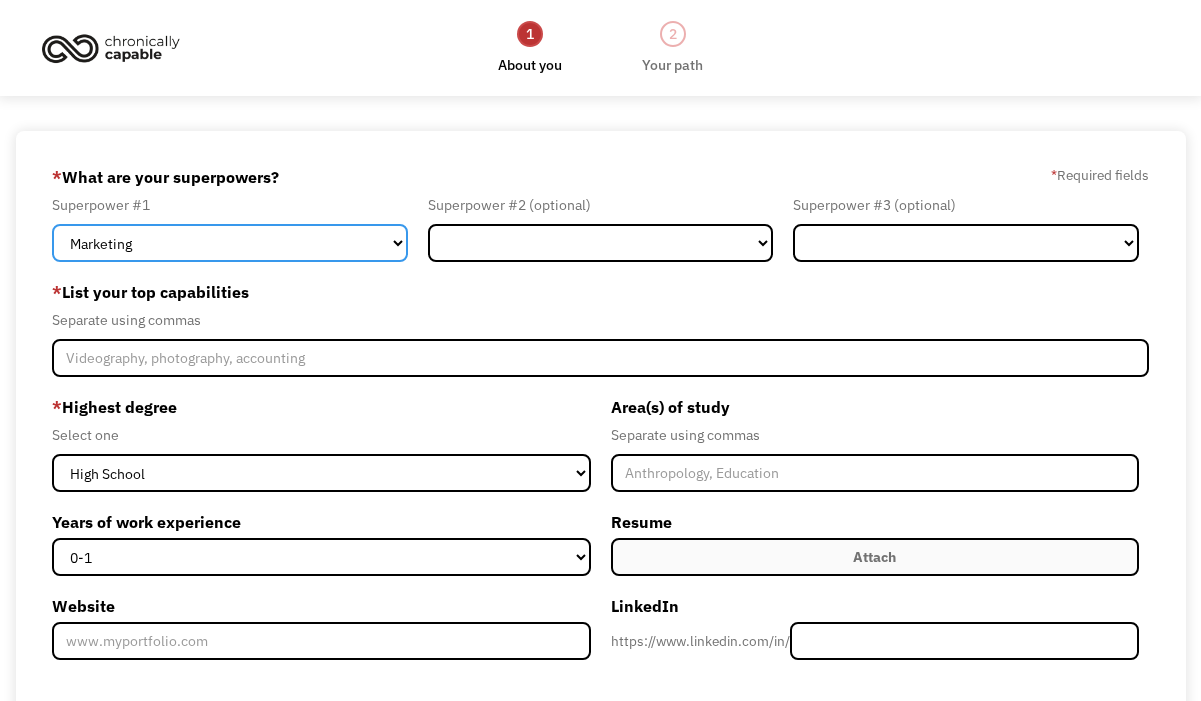 select on "Healthcare" 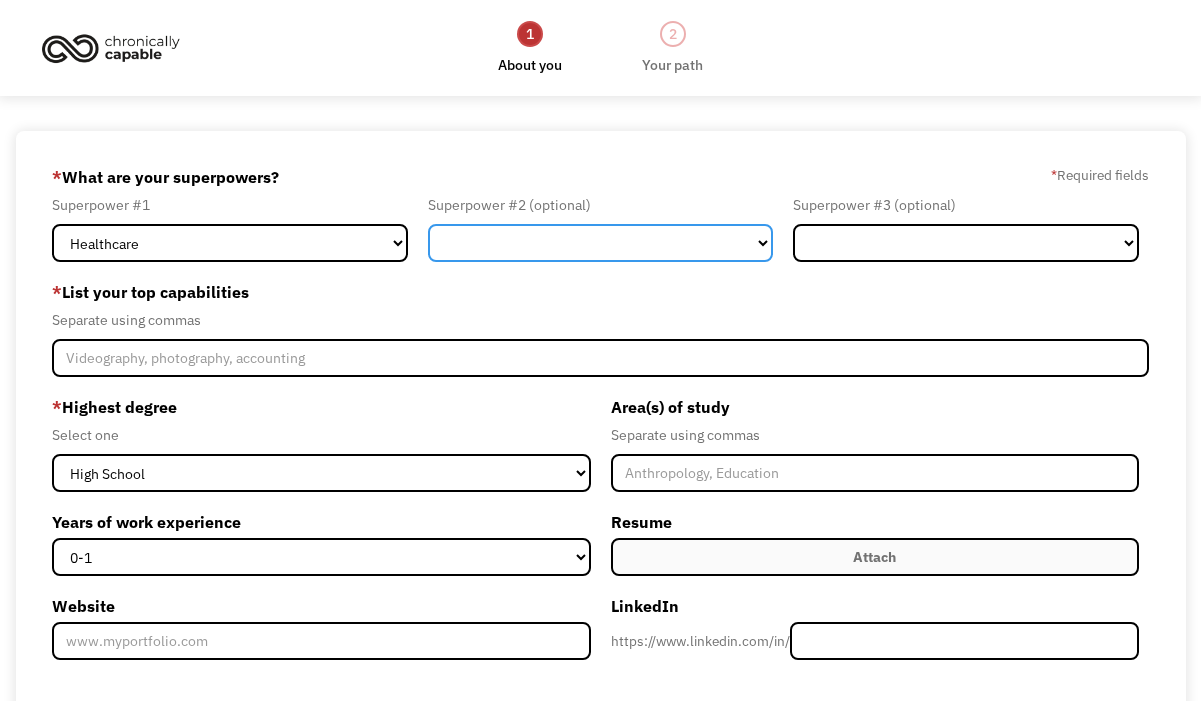 select on "Technology" 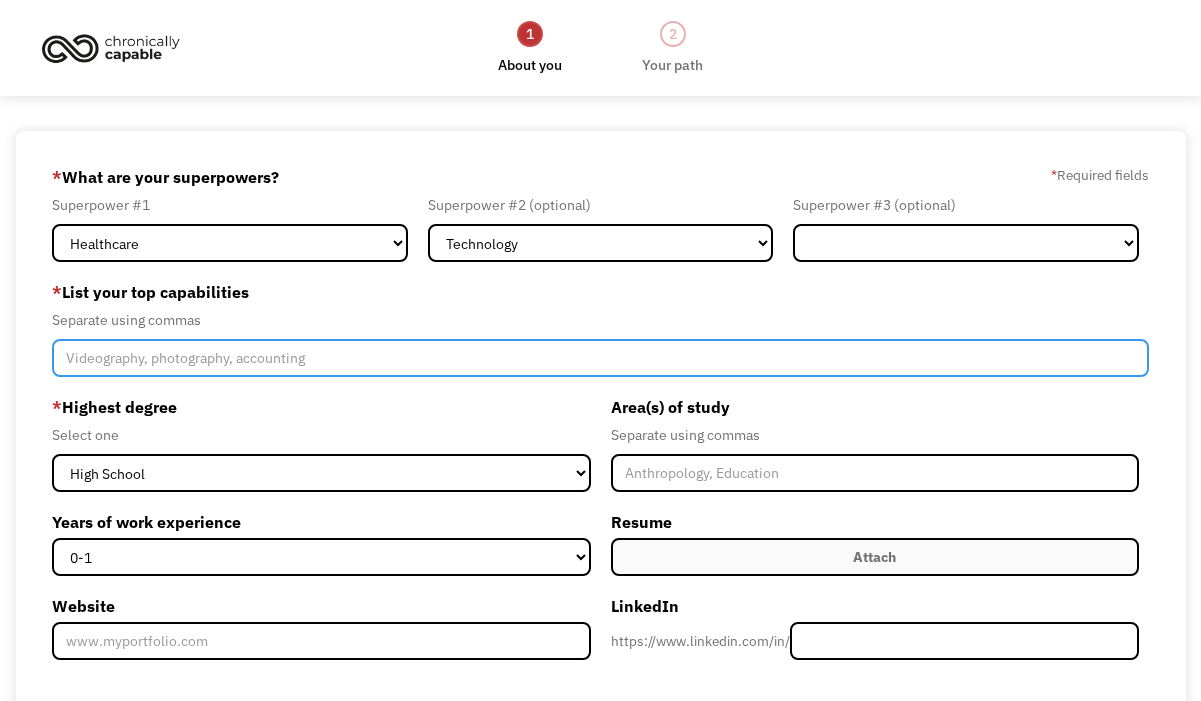 click at bounding box center (601, 358) 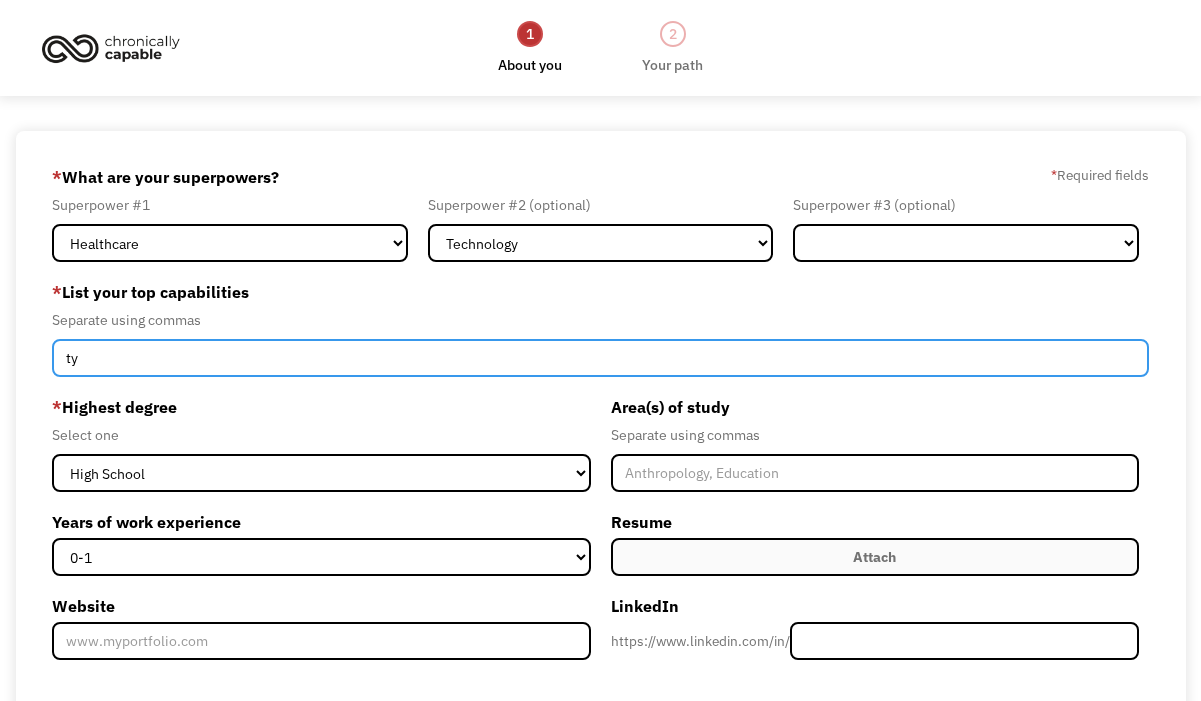 type on "t" 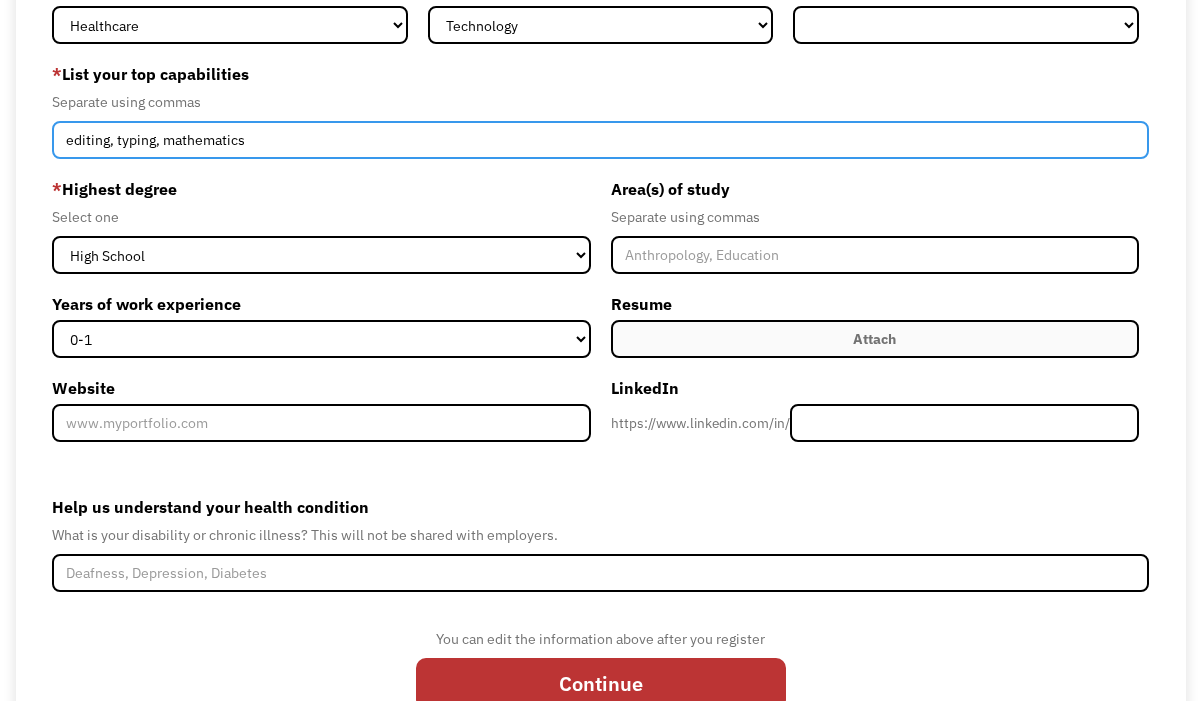 scroll, scrollTop: 224, scrollLeft: 0, axis: vertical 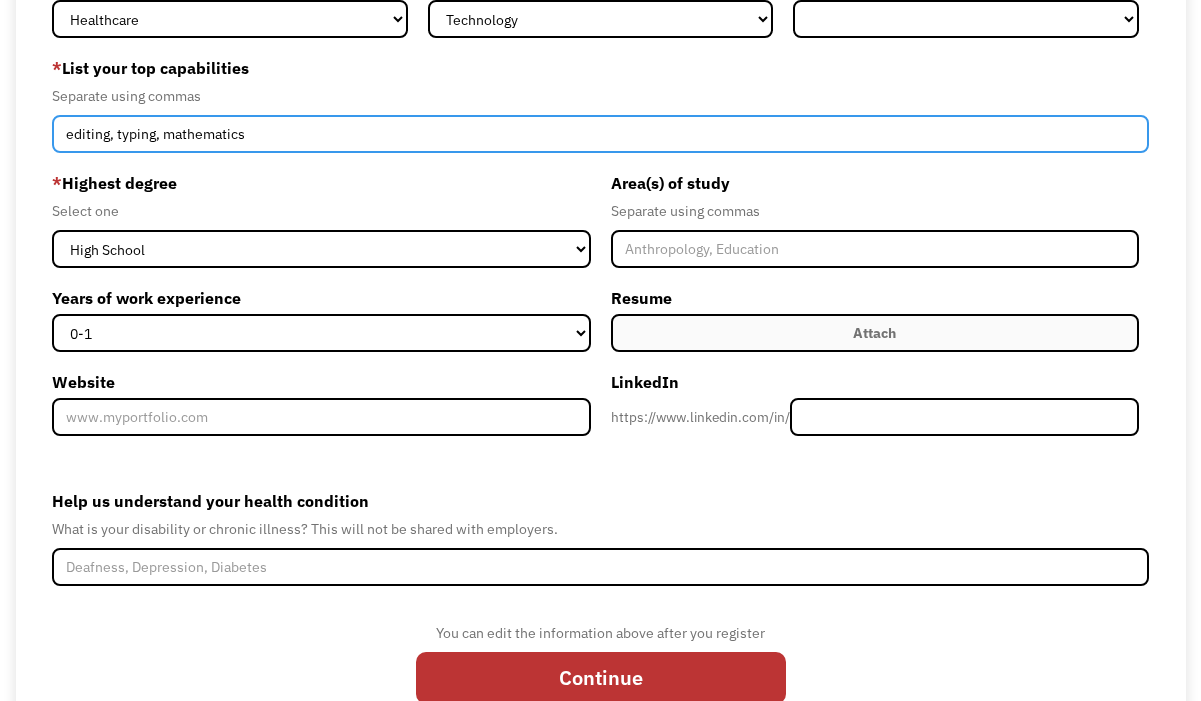 type on "editing, typing, mathematics" 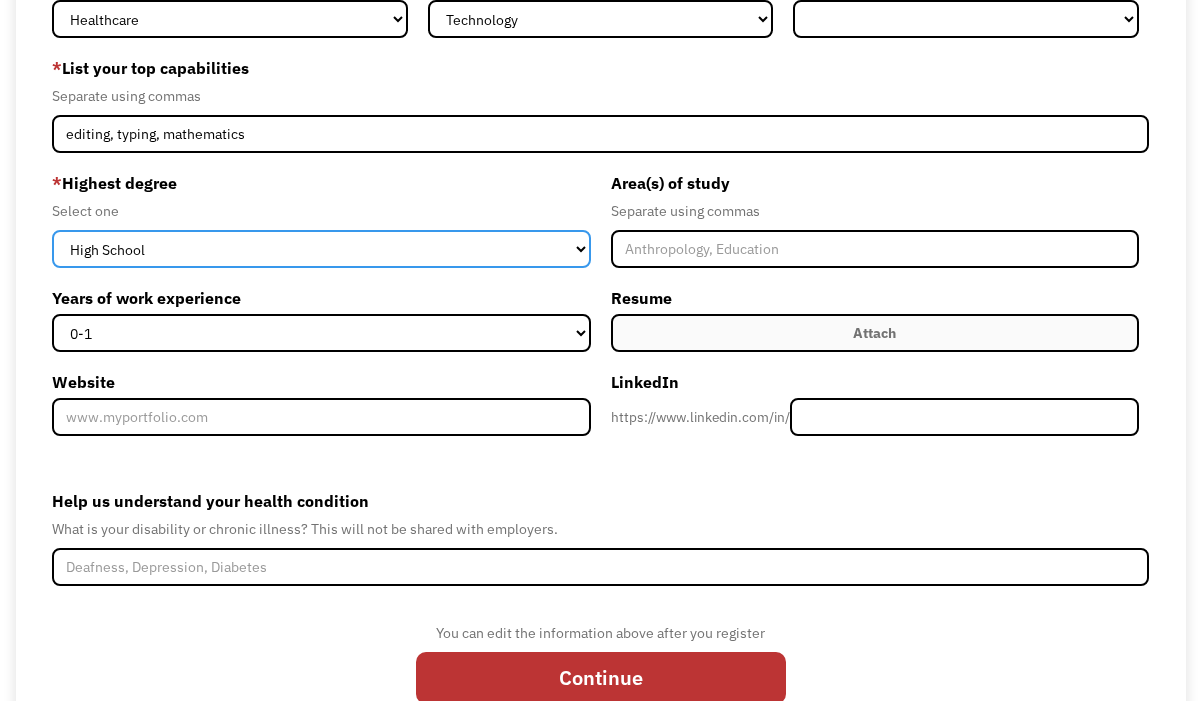 select on "associates" 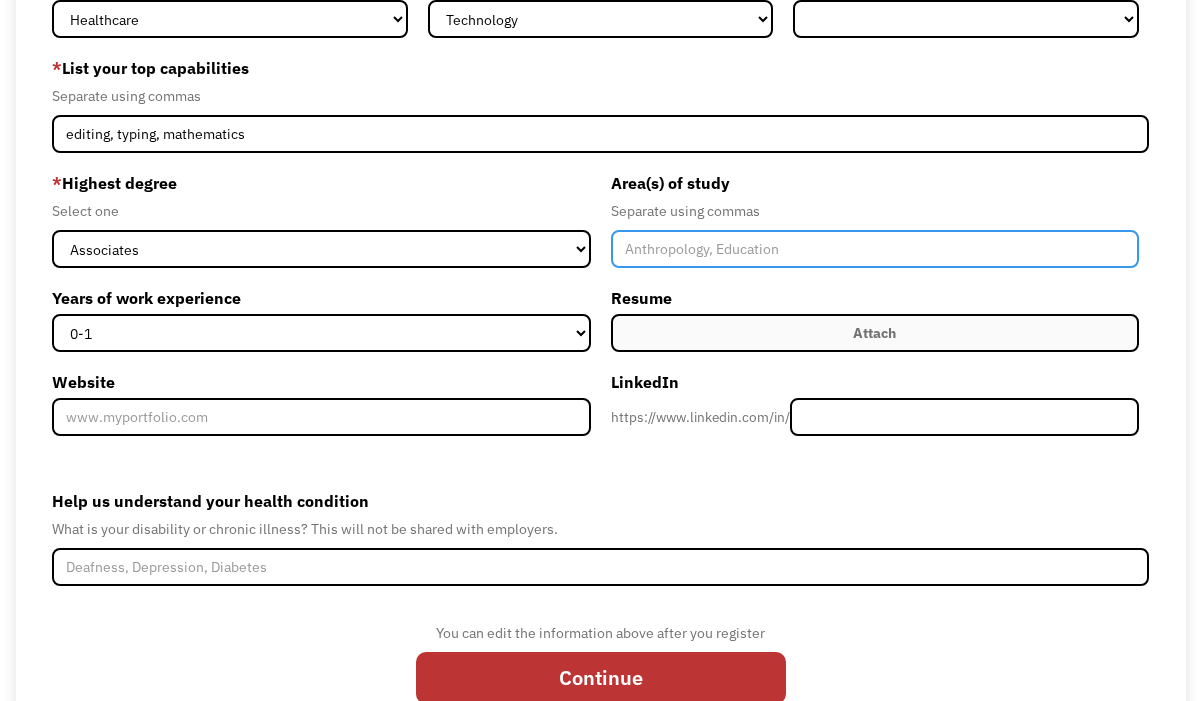 click at bounding box center [875, 249] 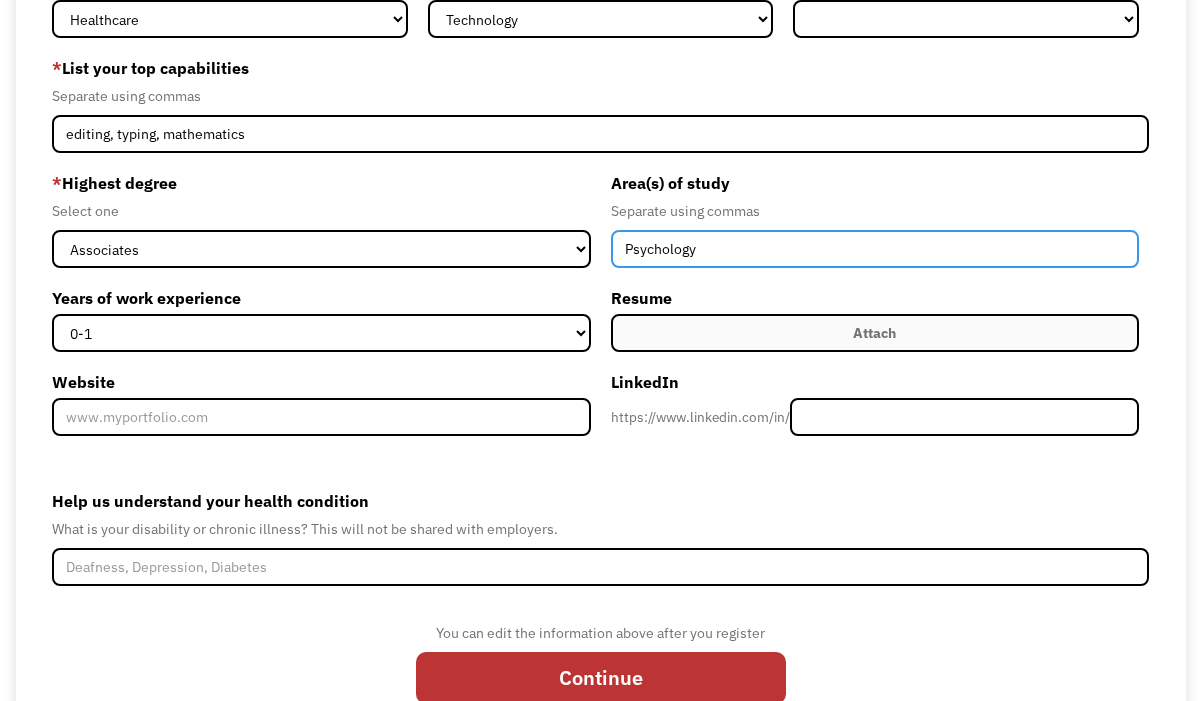 type on "Psychology" 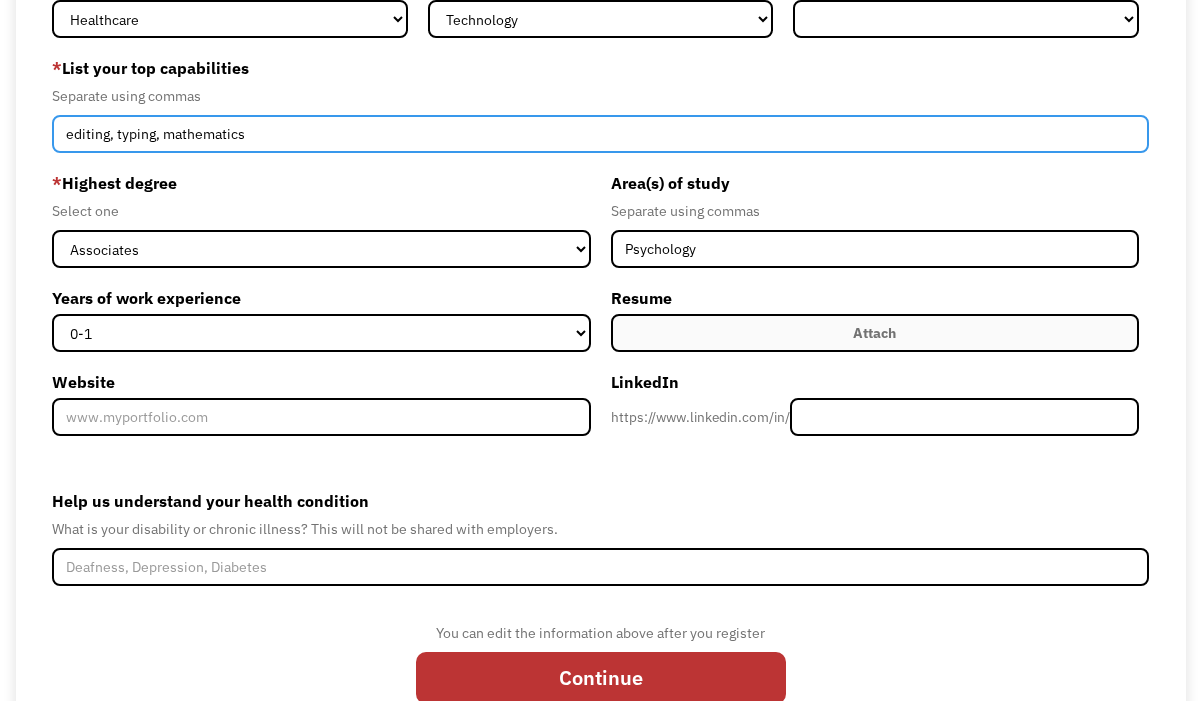 click on "editing, typing, mathematics" at bounding box center (601, 134) 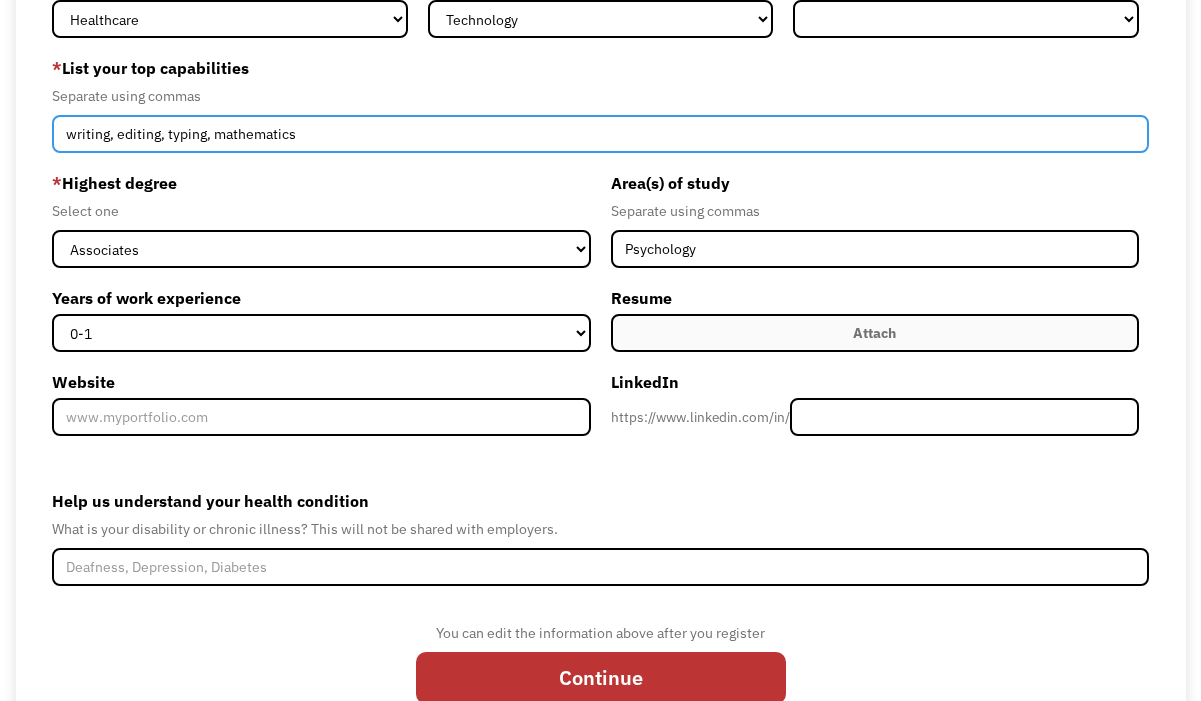 type on "writing, editing, typing, mathematics" 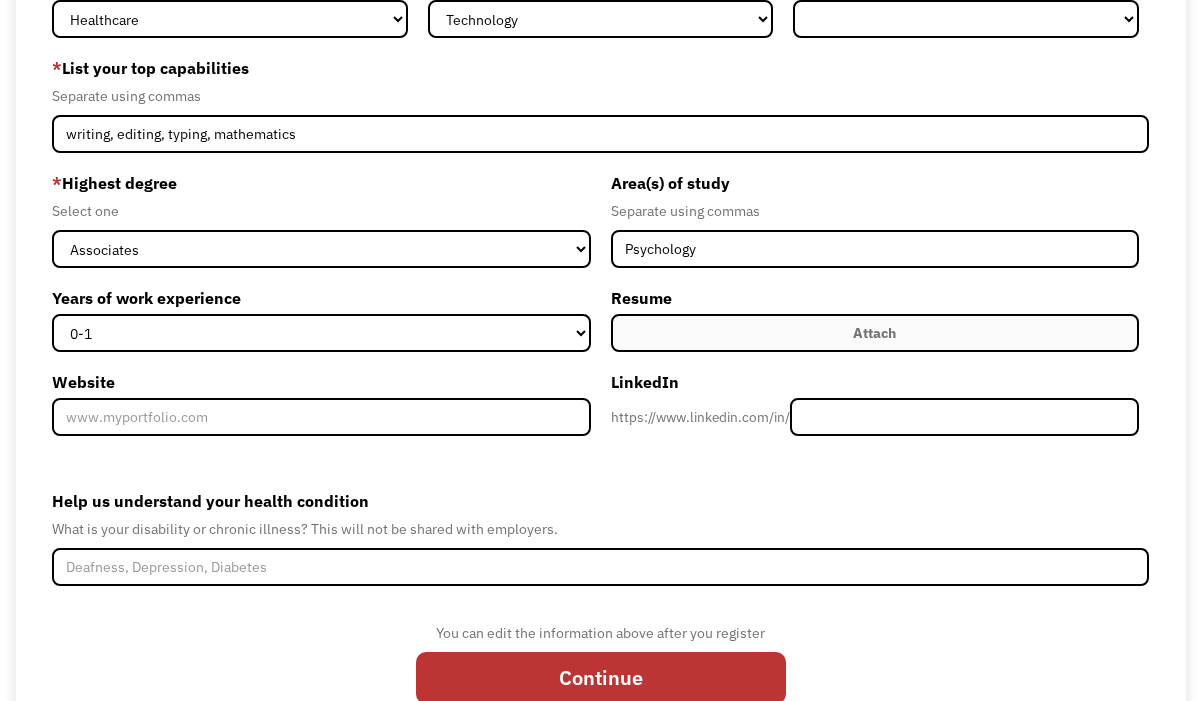 click on "* Highest degree" at bounding box center (321, 183) 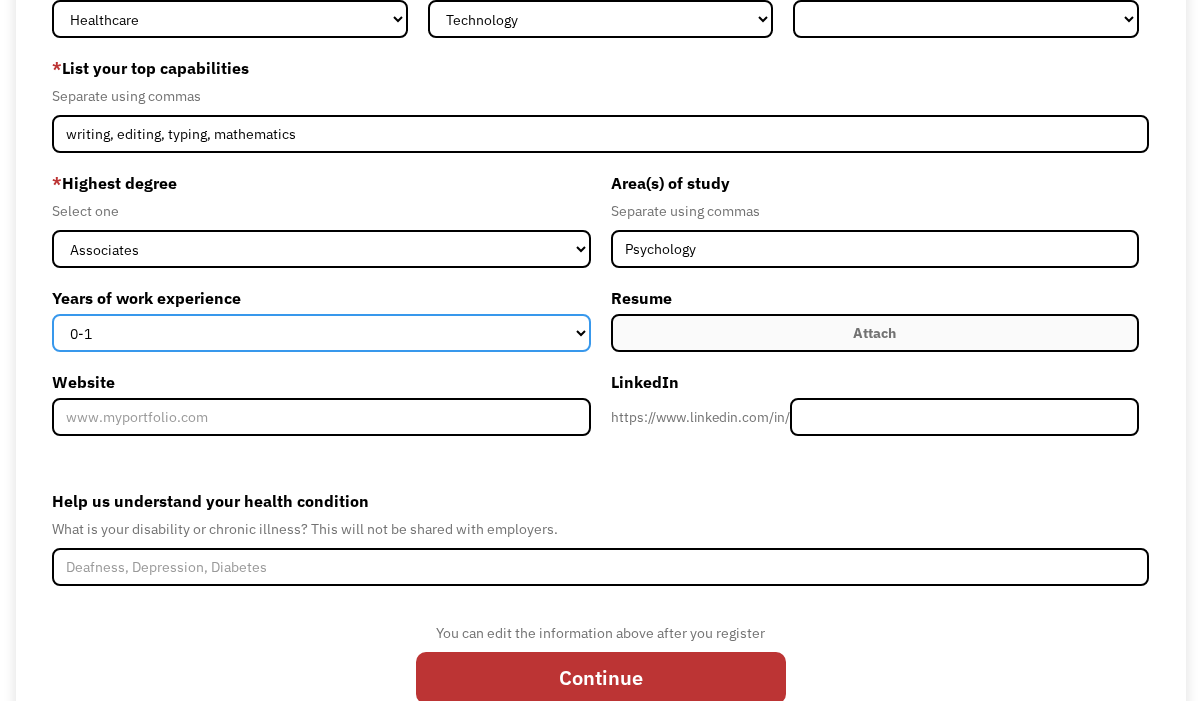 select on "2-4" 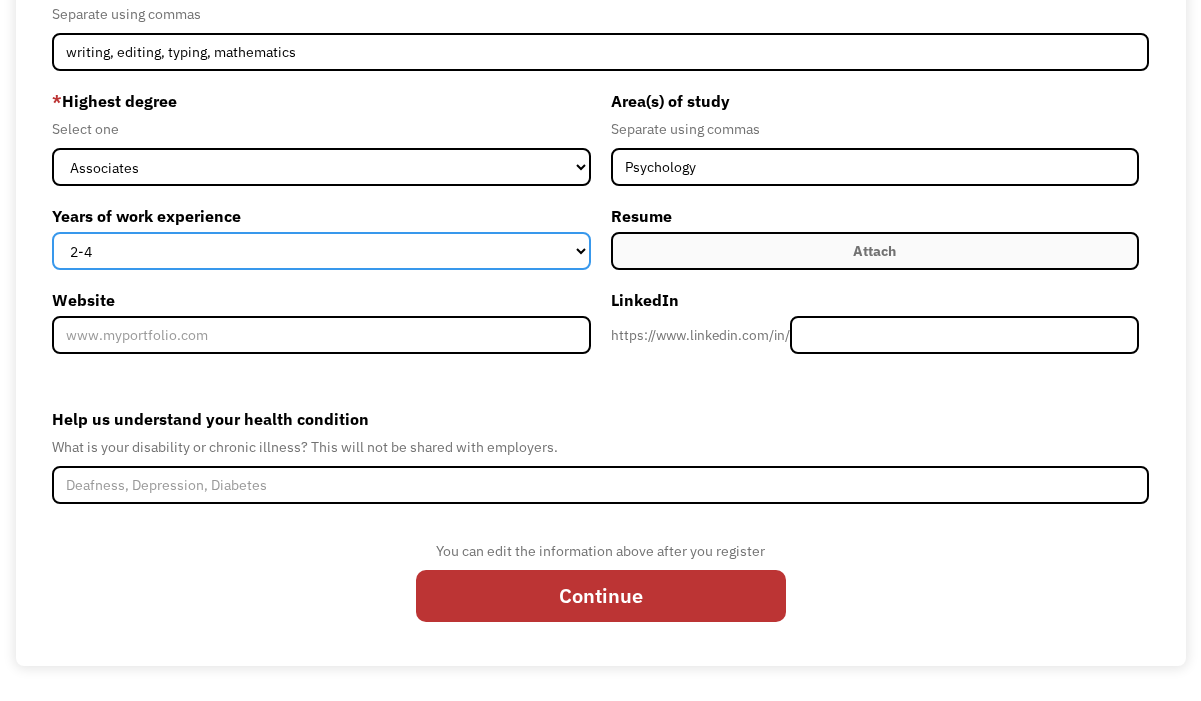 scroll, scrollTop: 306, scrollLeft: 0, axis: vertical 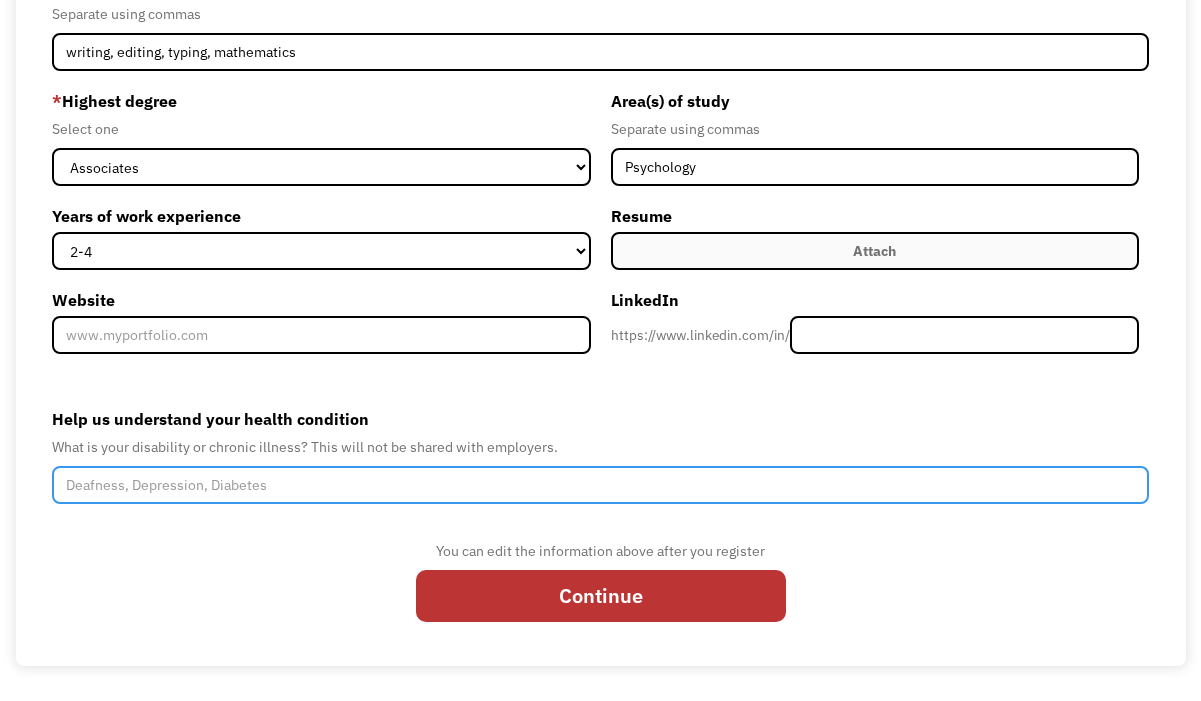 click on "Help us understand your health condition" at bounding box center [601, 485] 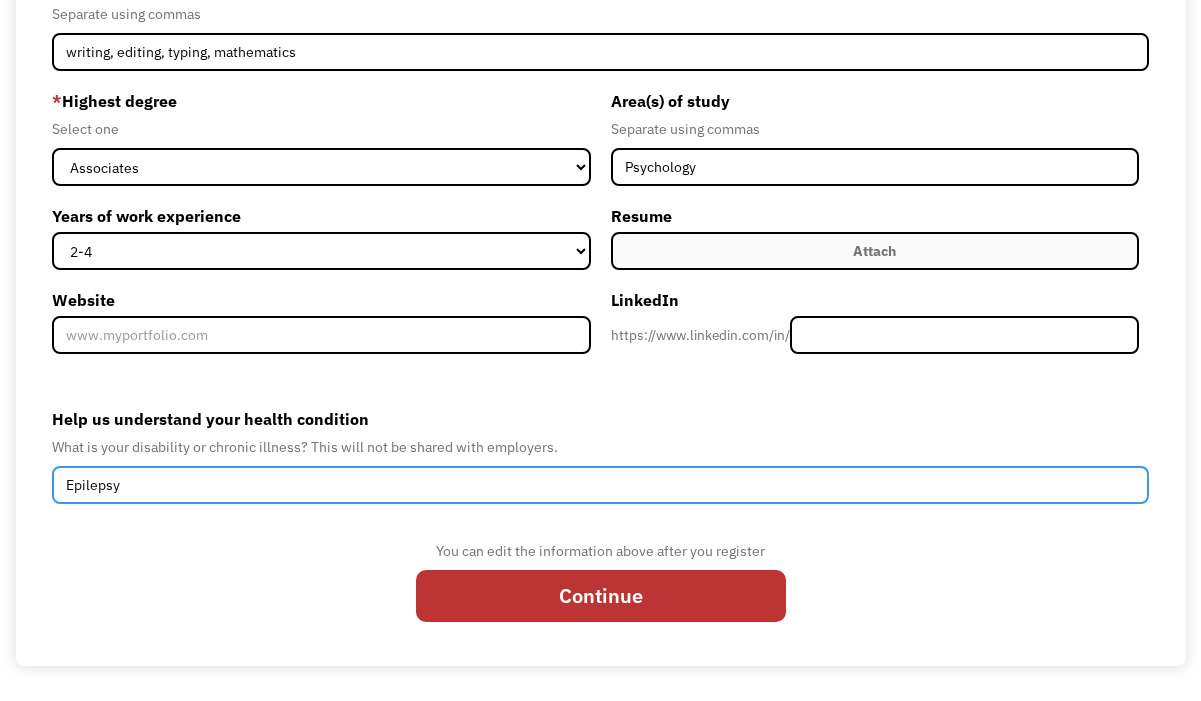 type on "Epilepsy" 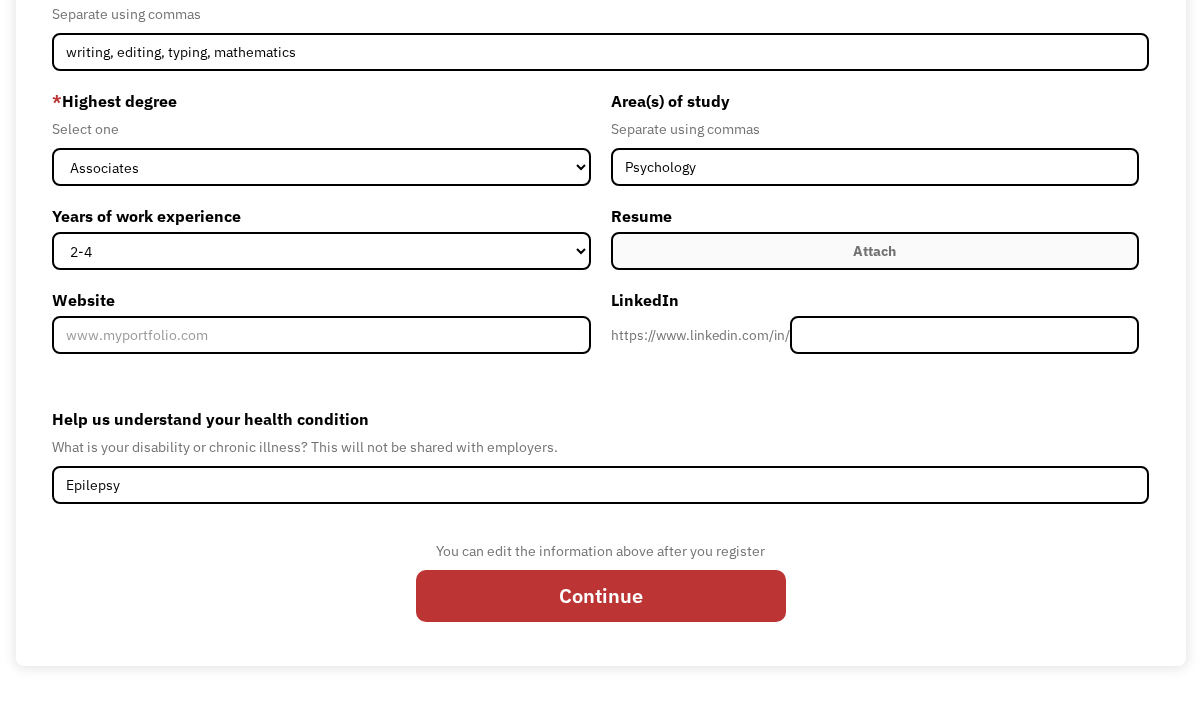 click on "You can edit the information above after you register Continue" at bounding box center [601, 587] 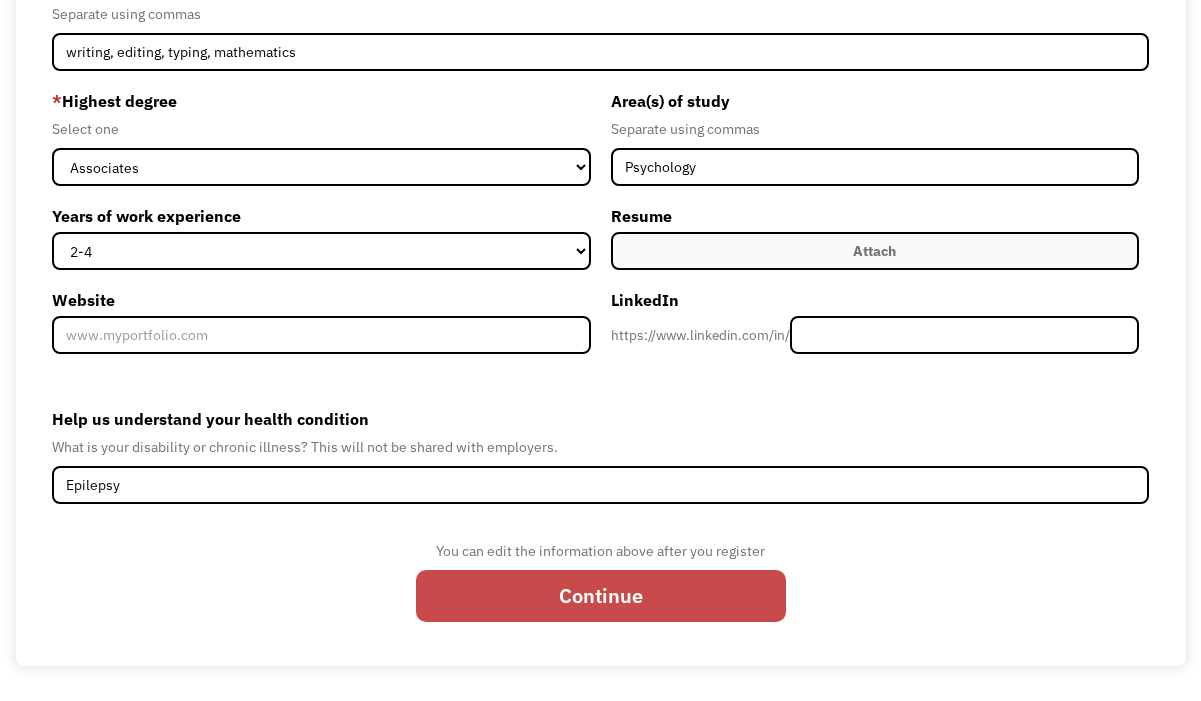 click on "Continue" at bounding box center (601, 596) 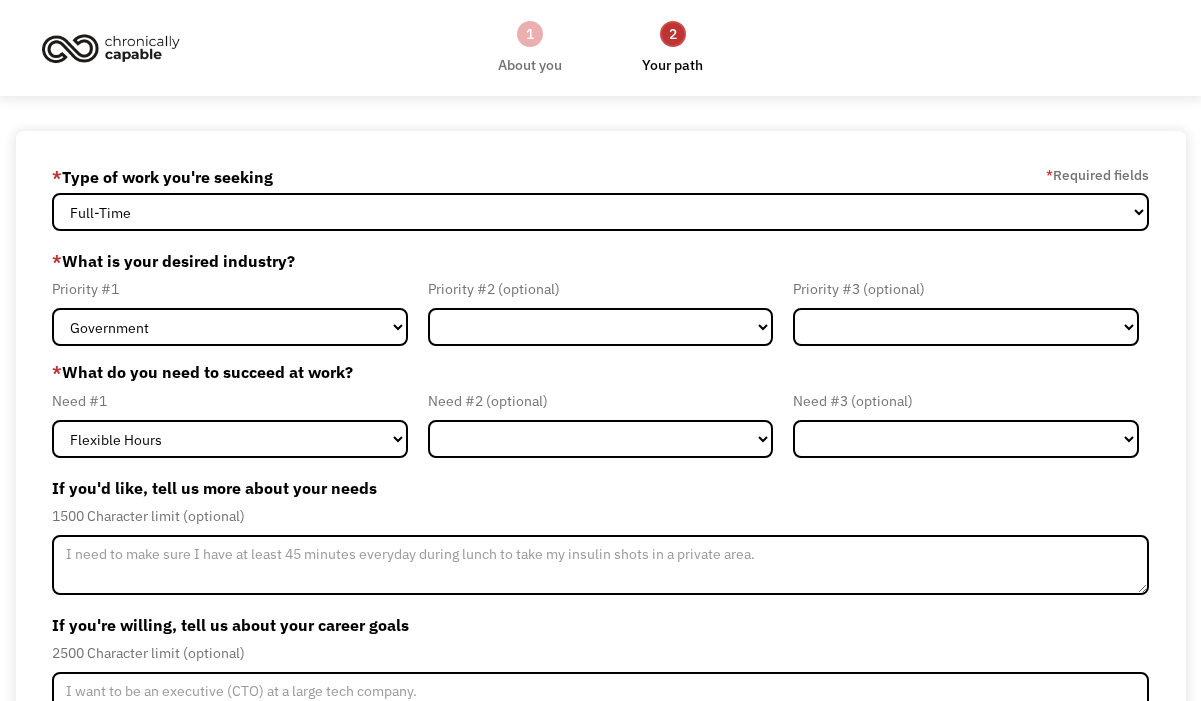 scroll, scrollTop: 0, scrollLeft: 0, axis: both 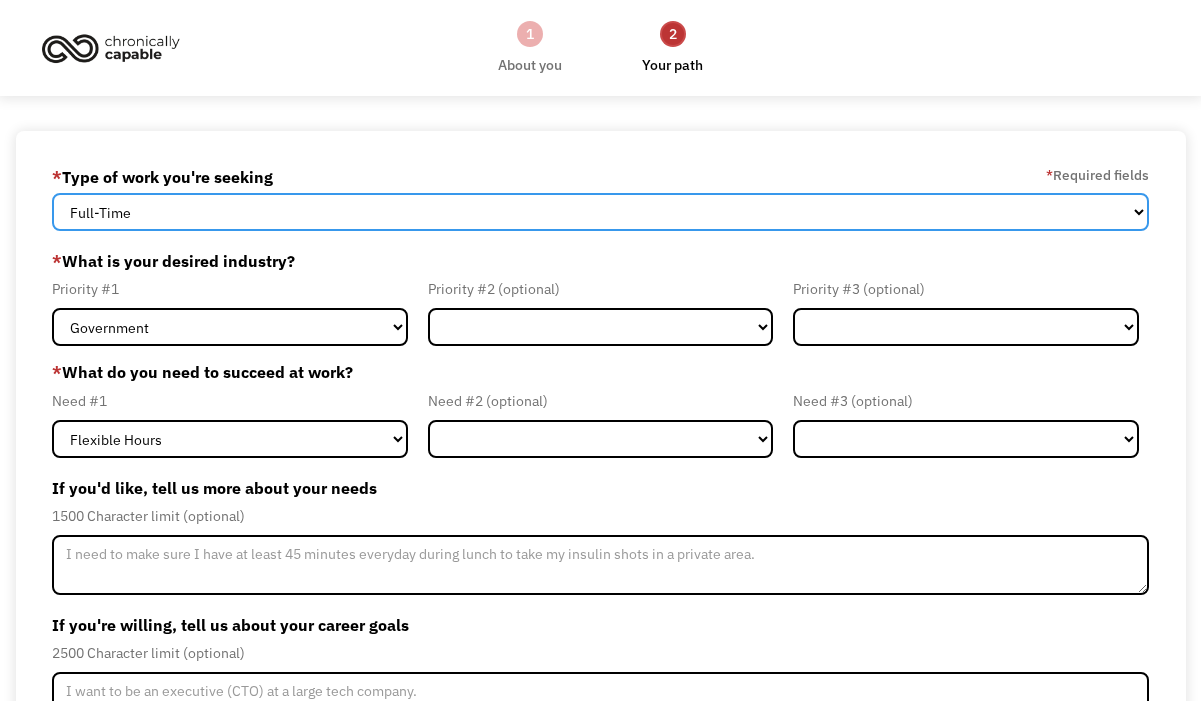 select on "part-time" 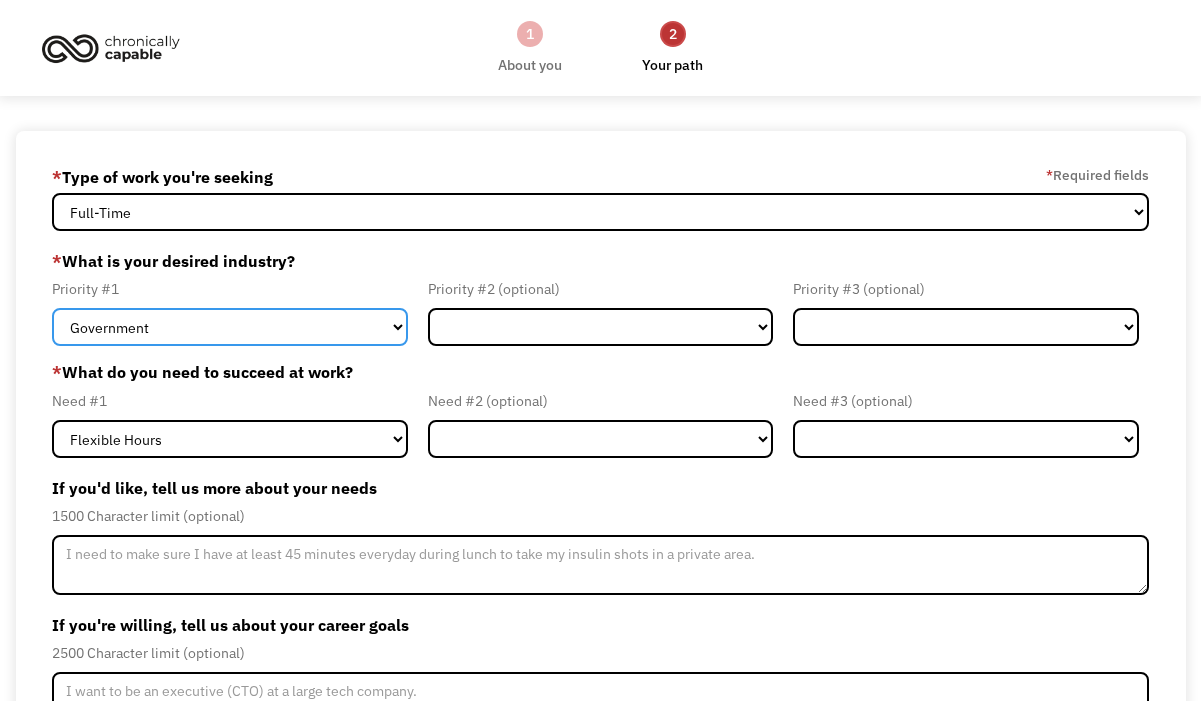 select on "Health & Social Care" 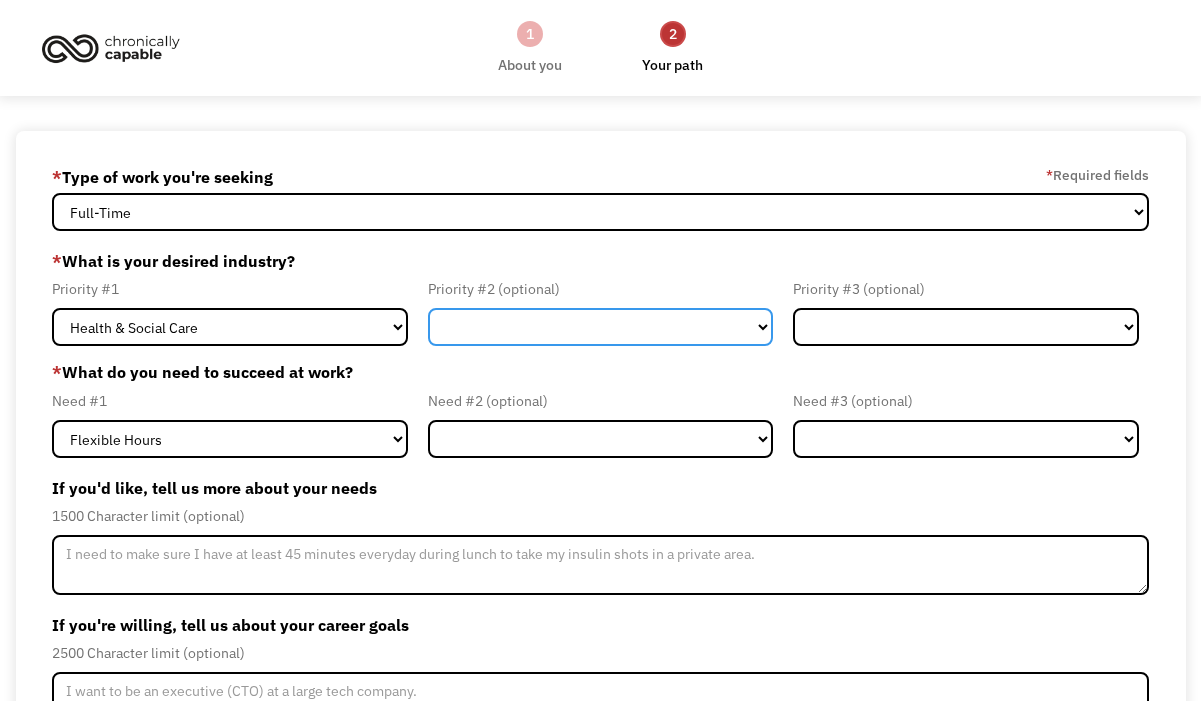 select on "Administrative" 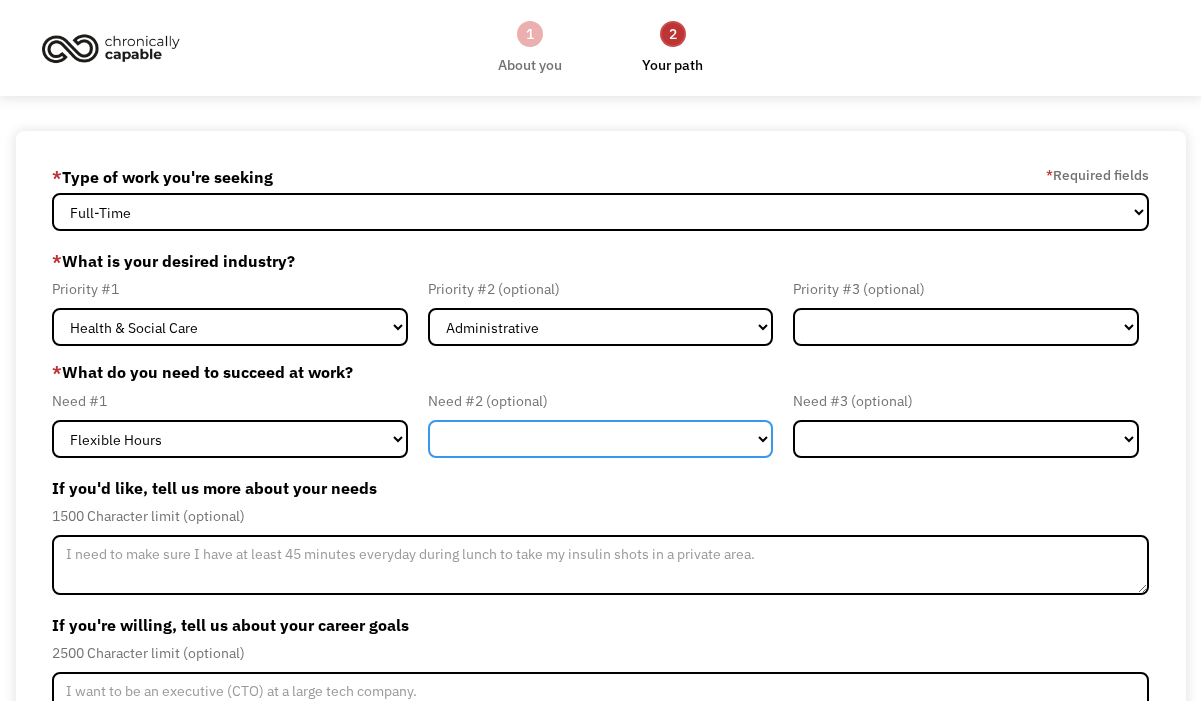select on "Remote Work" 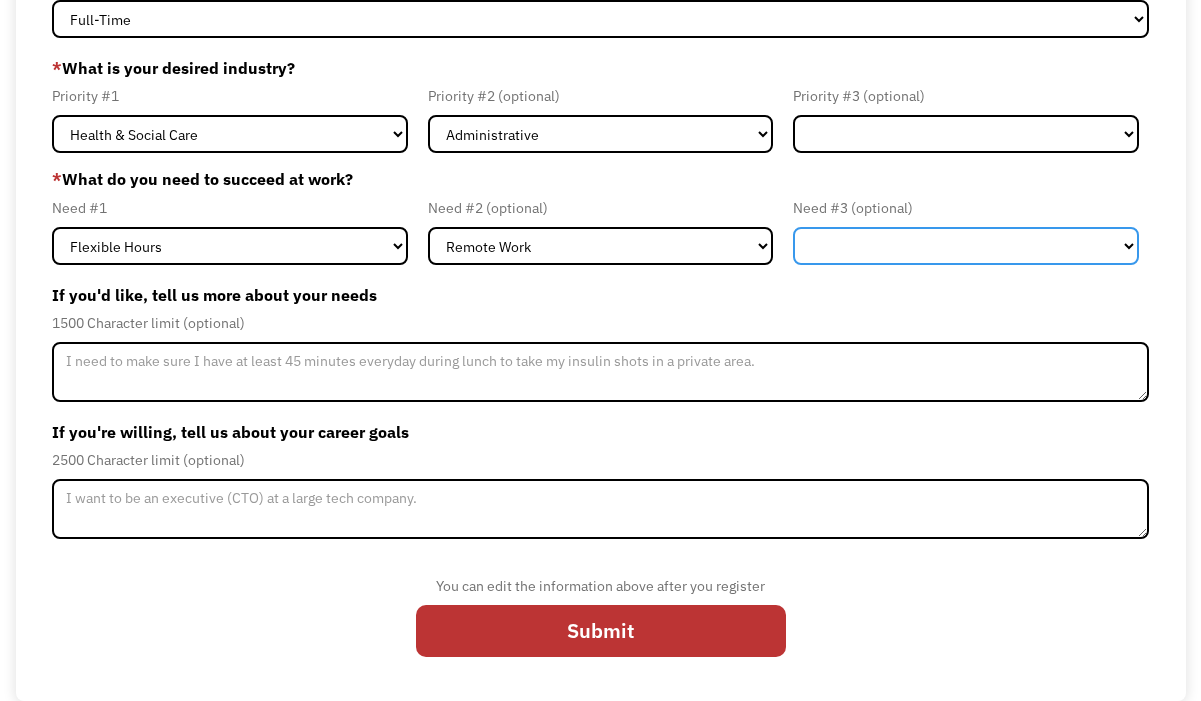 scroll, scrollTop: 193, scrollLeft: 0, axis: vertical 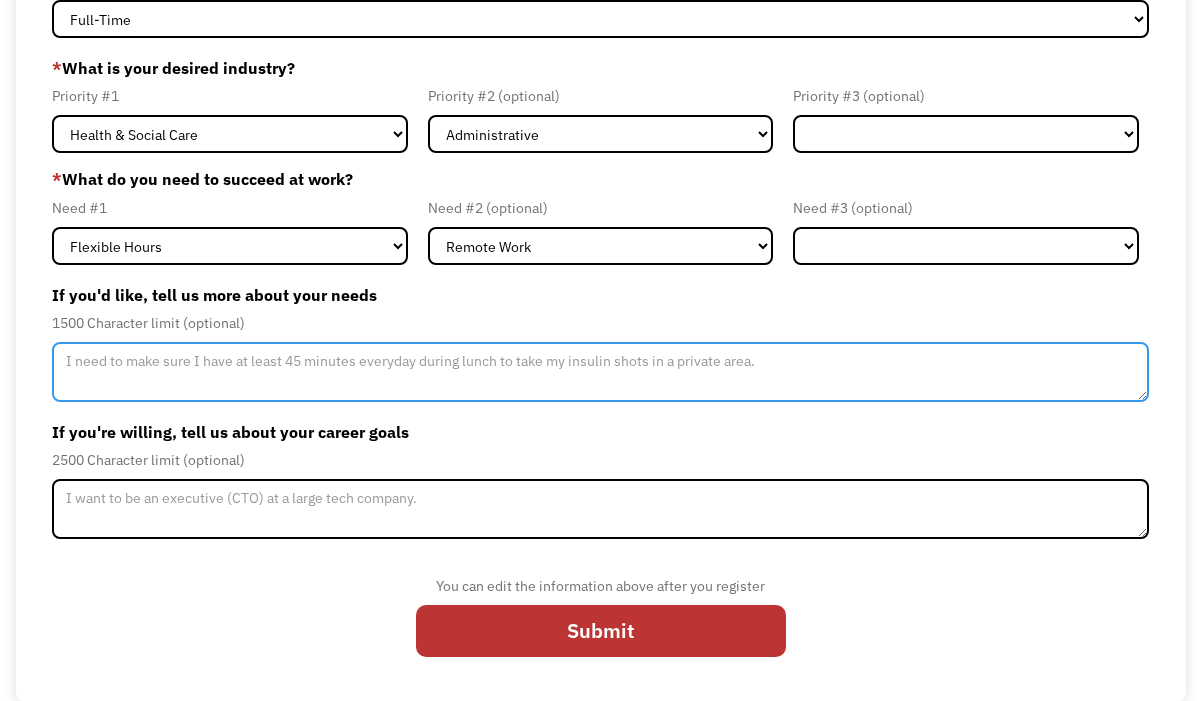 click at bounding box center (601, 372) 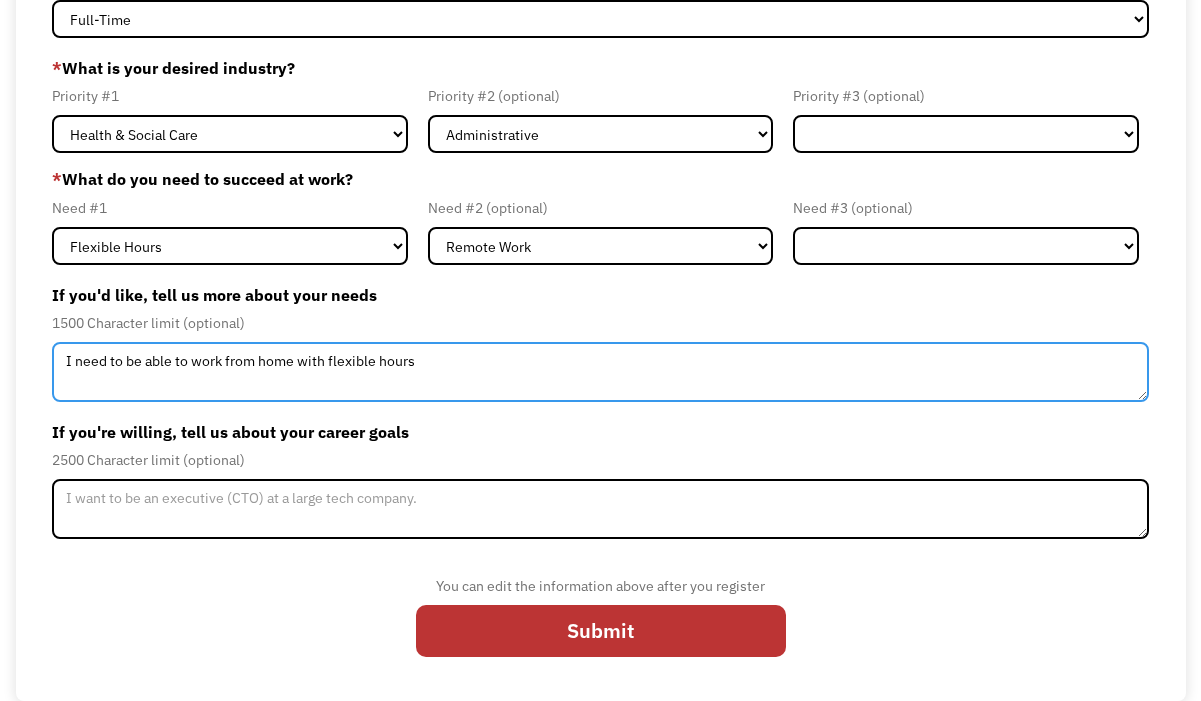 type on "I need to be able to work from home with flexible hours" 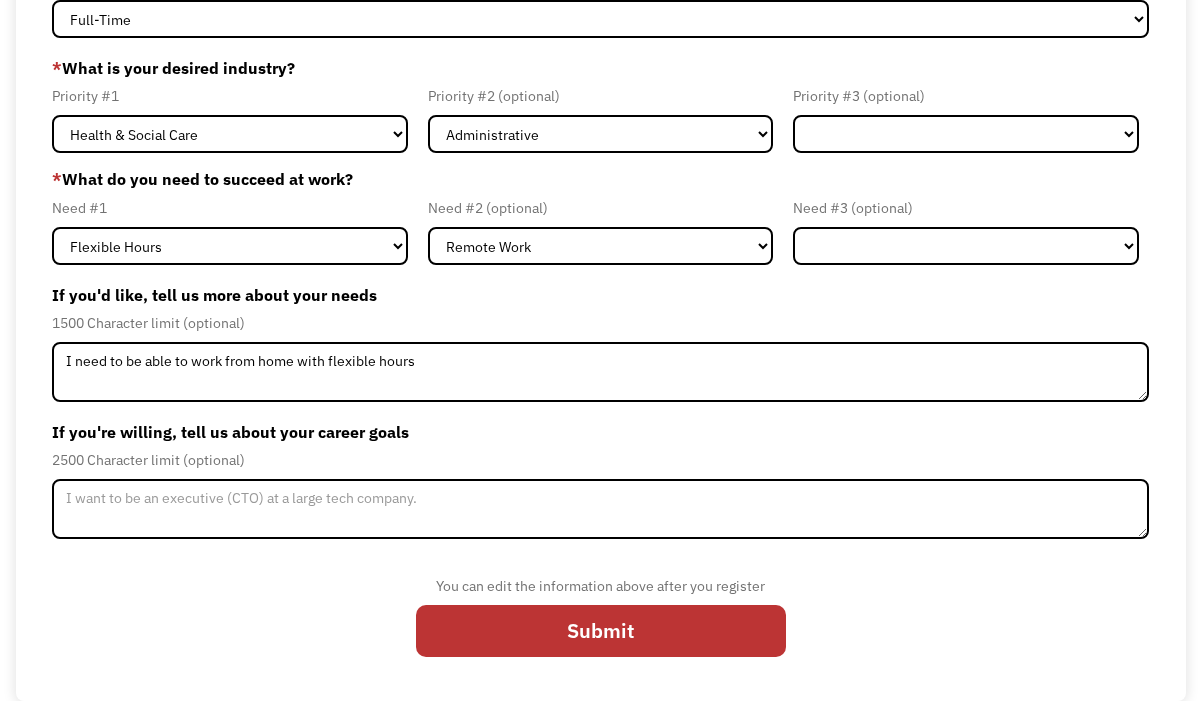 click on "If you're willing, tell us about your career goals" at bounding box center (601, 432) 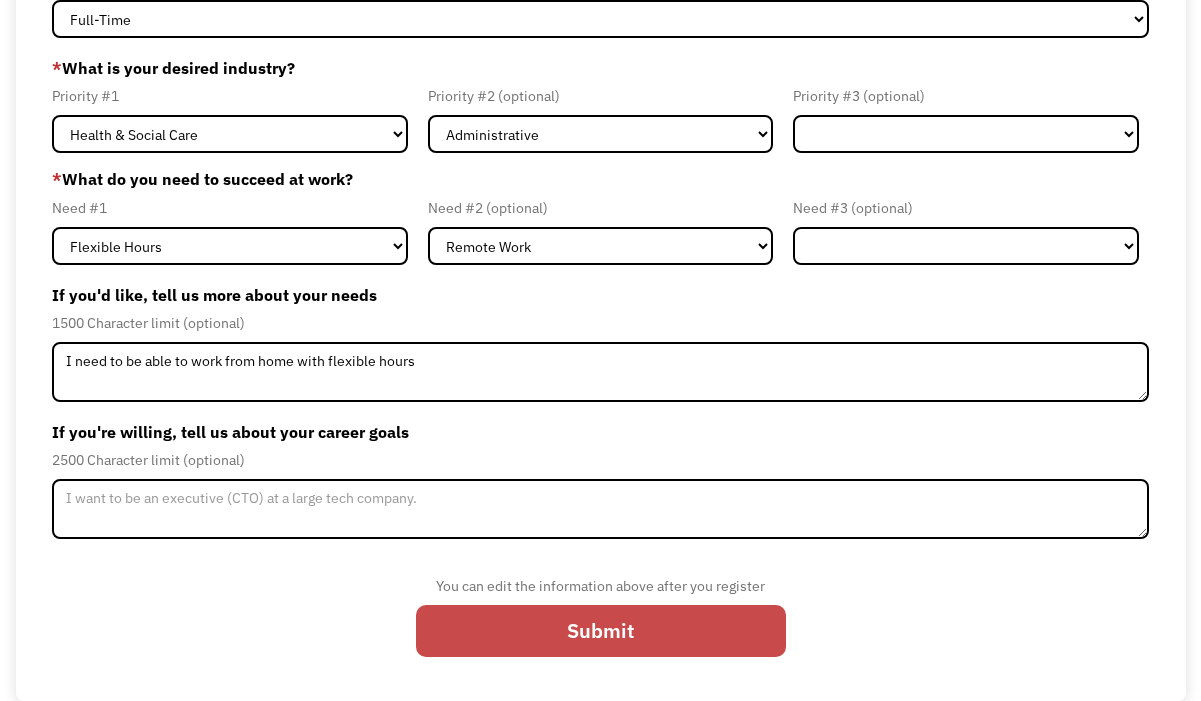 scroll, scrollTop: 193, scrollLeft: 0, axis: vertical 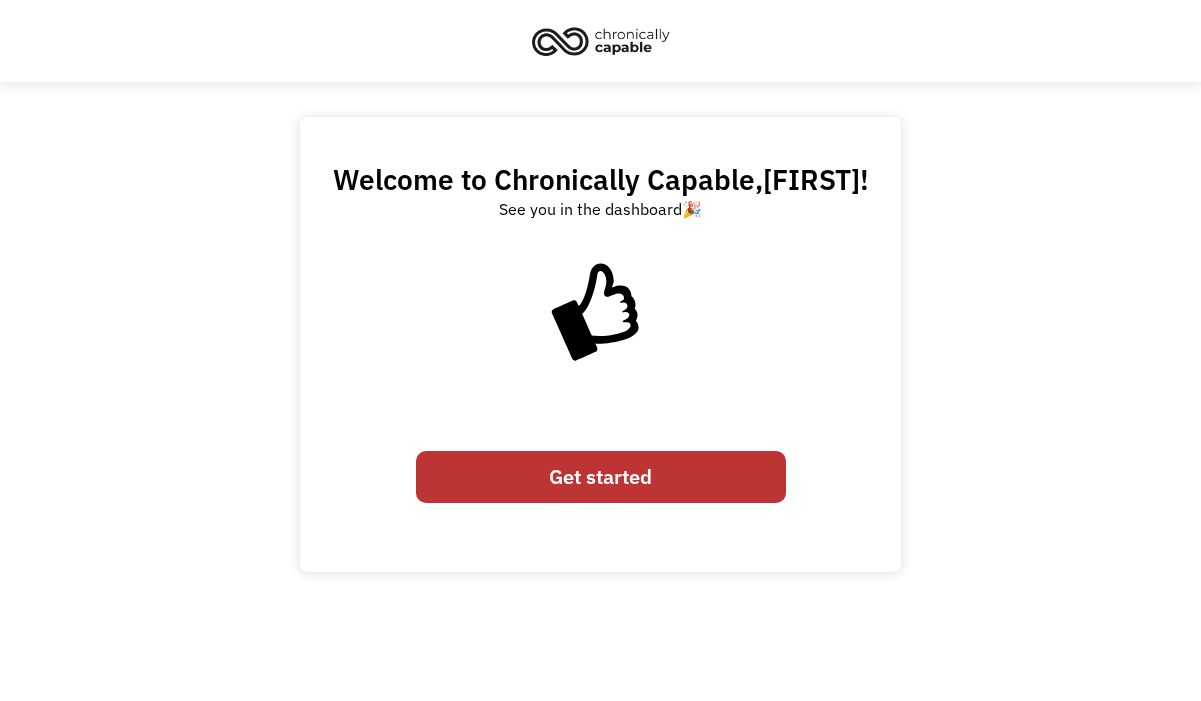 click on "Get started" at bounding box center [601, 477] 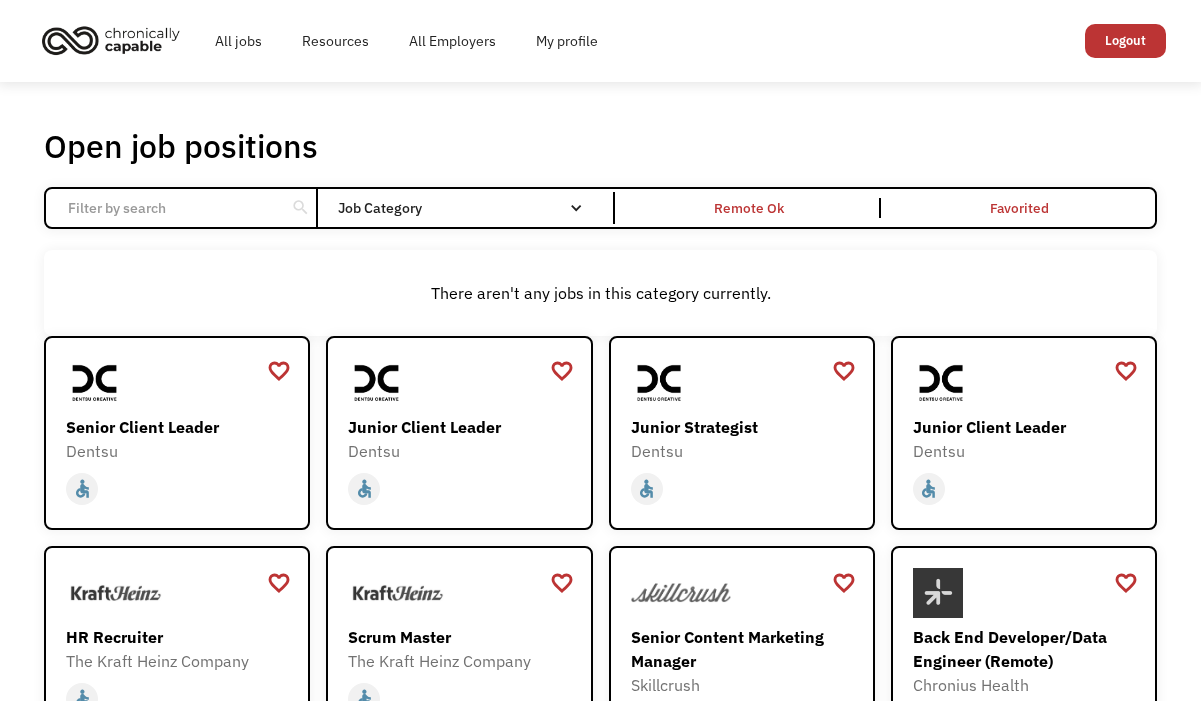 scroll, scrollTop: 0, scrollLeft: 0, axis: both 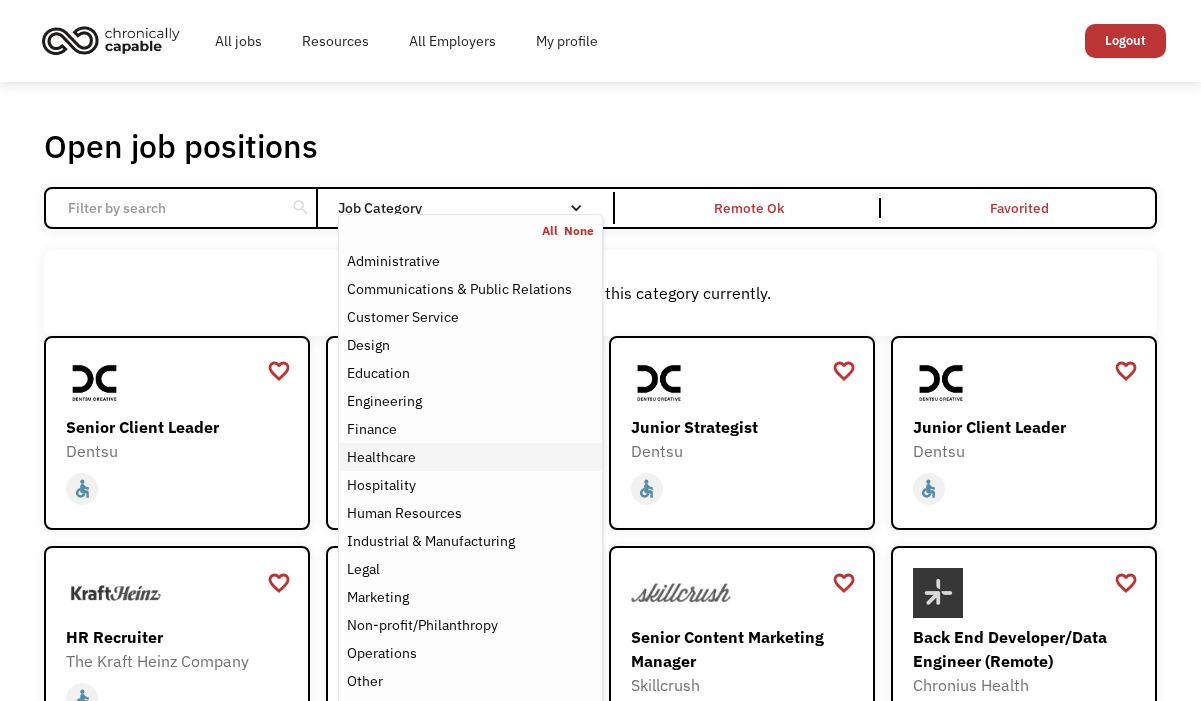 click on "Healthcare" at bounding box center (381, 457) 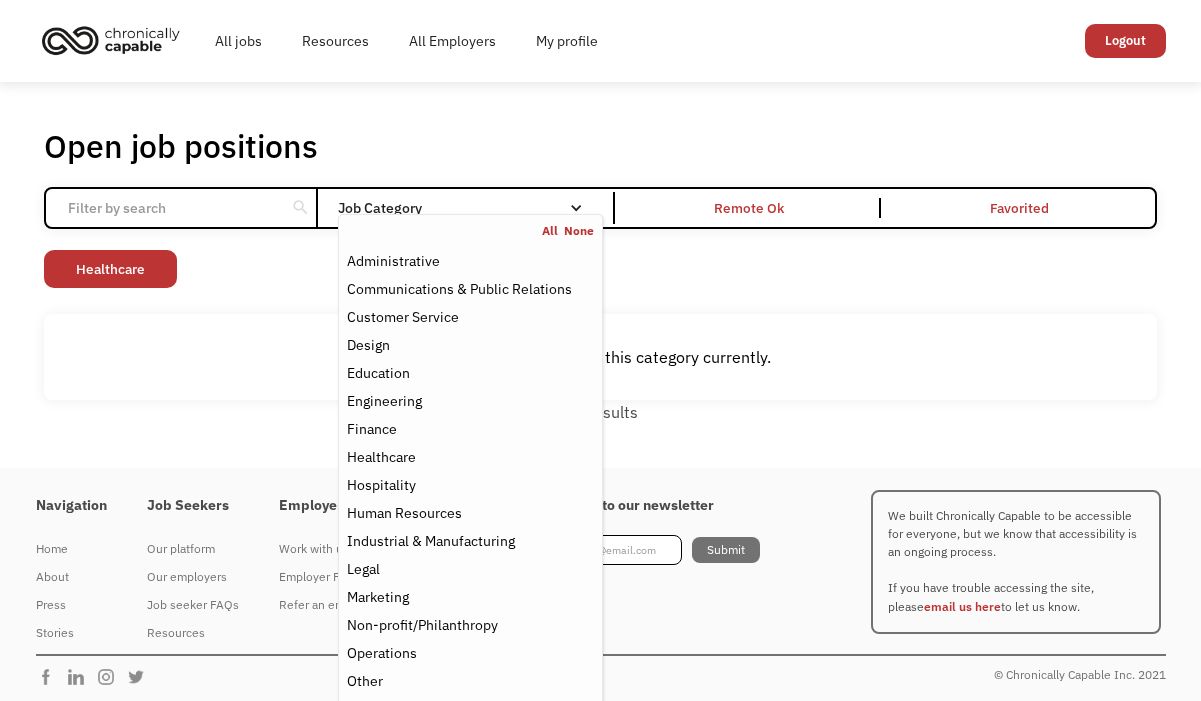 click on "Non-profit/Philanthropy Other Transportation Technology Science Sales Operations Marketing Legal Industrial & Manufacturing Human Resources Hospitality Healthcare Finance Engineering Education Design Customer Service Communications & Public Relations Administrative" at bounding box center (600, 271) 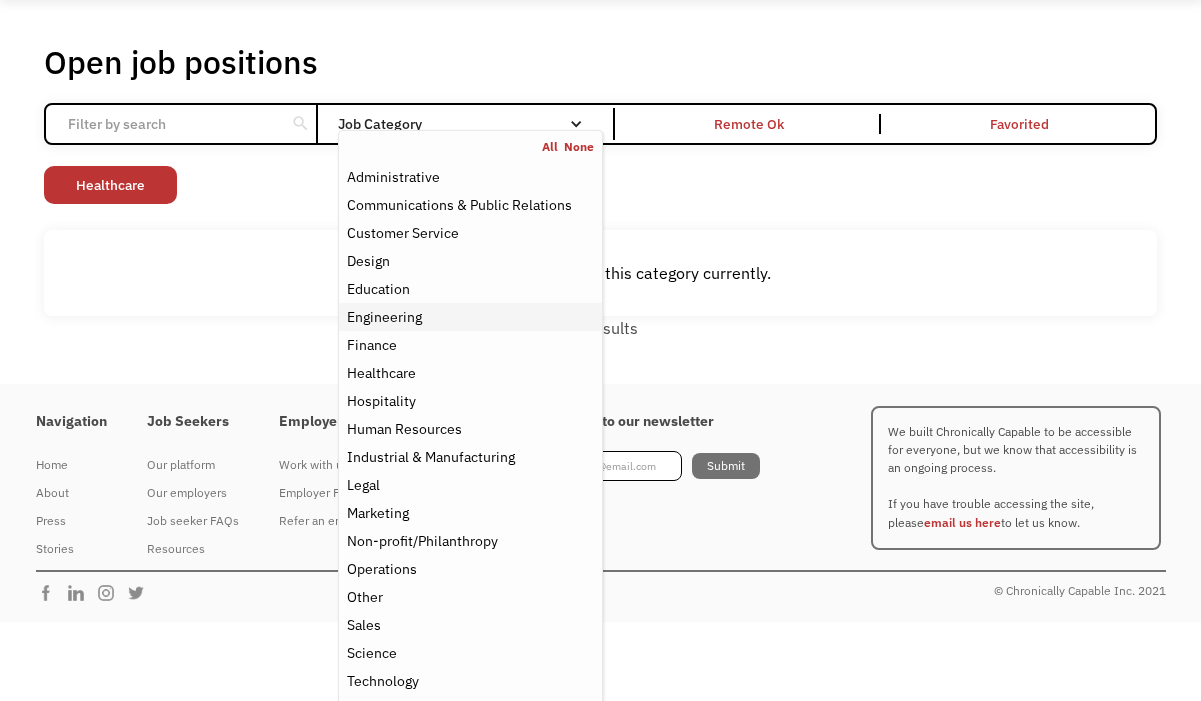 scroll, scrollTop: 51, scrollLeft: 0, axis: vertical 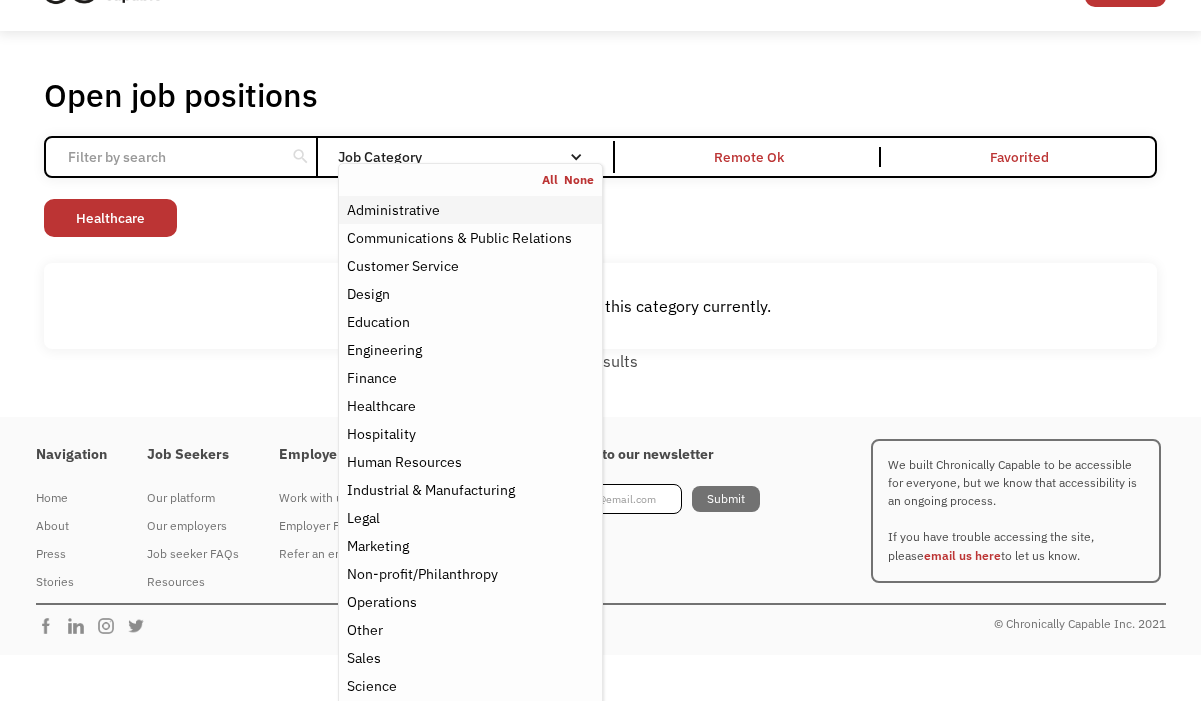 click on "Administrative" at bounding box center [393, 210] 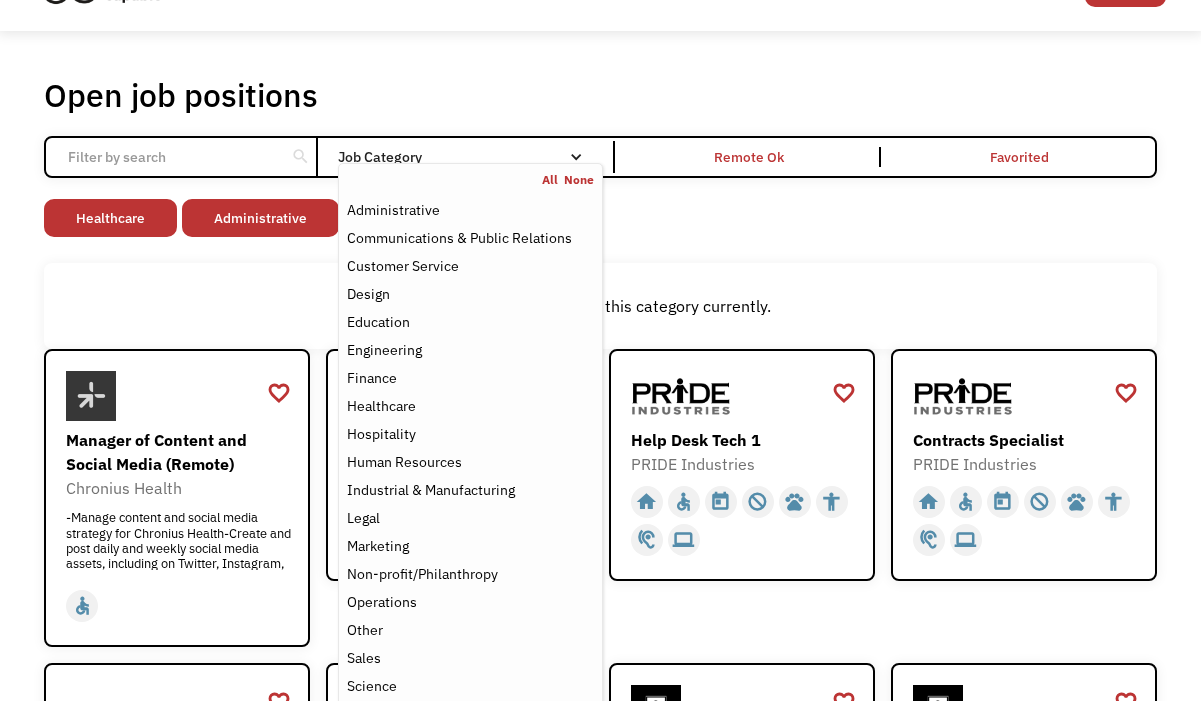 click on "Open job positions You have  X  liked items Search search Filter by category Administration Communications & Public Relations Customer Service Design Education Engineering Finance Healthcare Hospitality Human Resources Industrial & Manufacturing Legal Marketing Operations Sales Science Technology Transportation Other Job Category All None Administrative Communications & Public Relations Customer Service Design Education Engineering Finance Healthcare Hospitality Human Resources Industrial & Manufacturing Legal Marketing Non-profit/Philanthropy Operations Other Sales Science Technology Transportation Filter by type Full-time Part-time Remote Ok Favorited Favorited Thank you! Your submission has been received! Oops! Something went wrong while submitting the form. Non-profit/Philanthropy Other Transportation Technology Science Sales Operations Marketing Legal Industrial & Manufacturing Human Resources Hospitality Healthcare Finance Engineering Education Design Customer Service Communications & Public Relations" at bounding box center (600, 987) 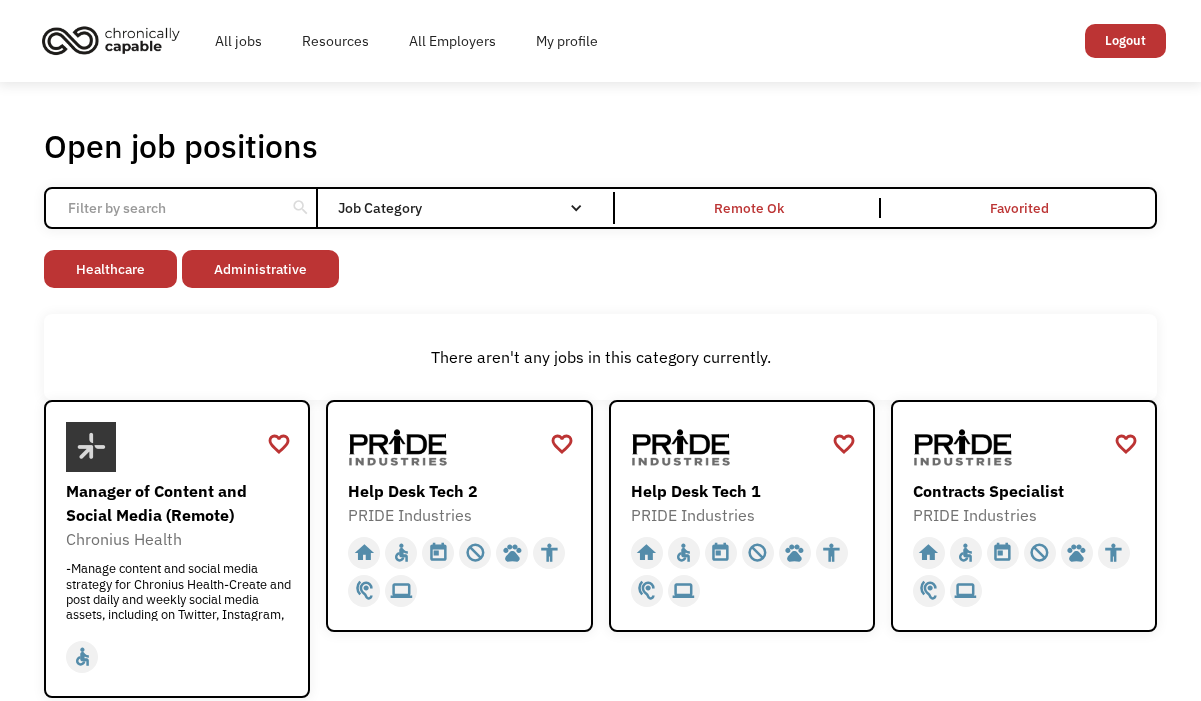scroll, scrollTop: 0, scrollLeft: 0, axis: both 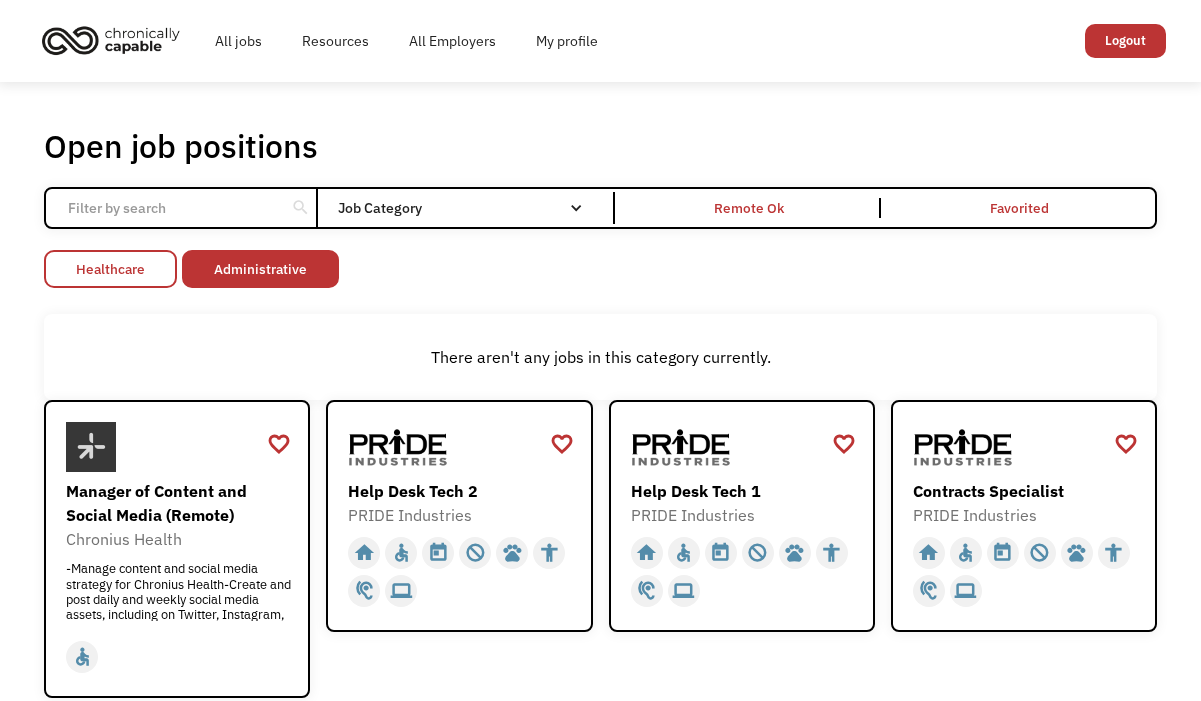 click on "Healthcare" at bounding box center [110, 269] 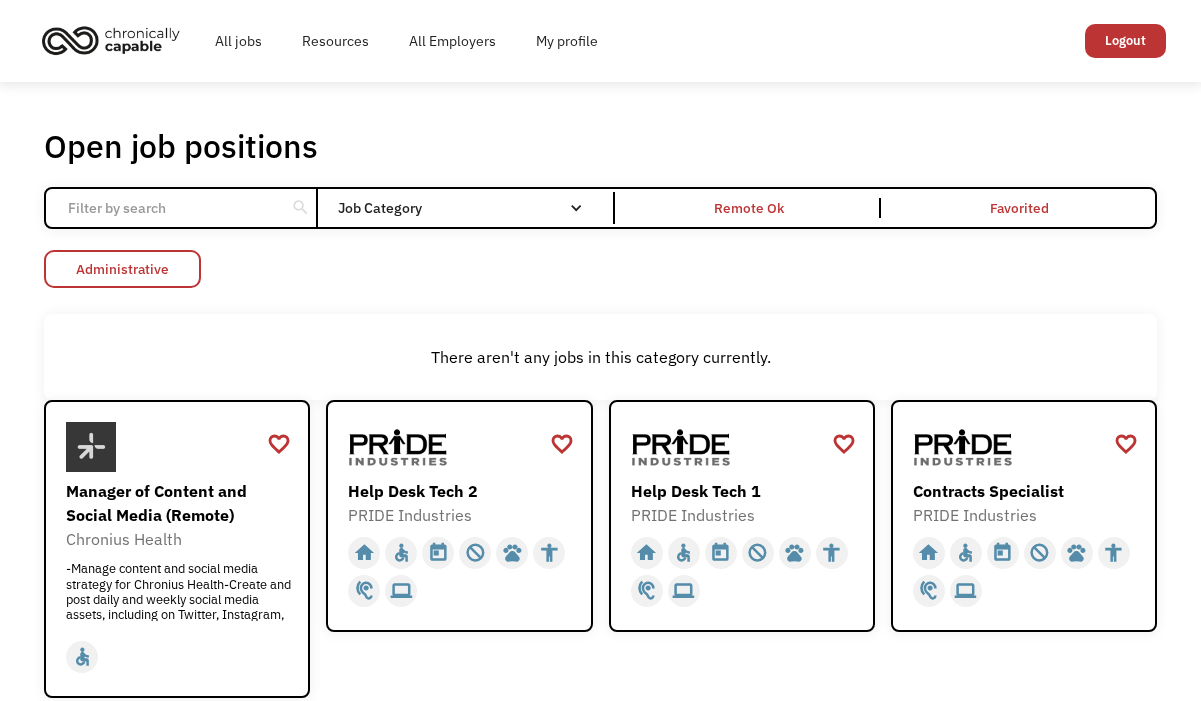 click on "Administrative" at bounding box center [122, 269] 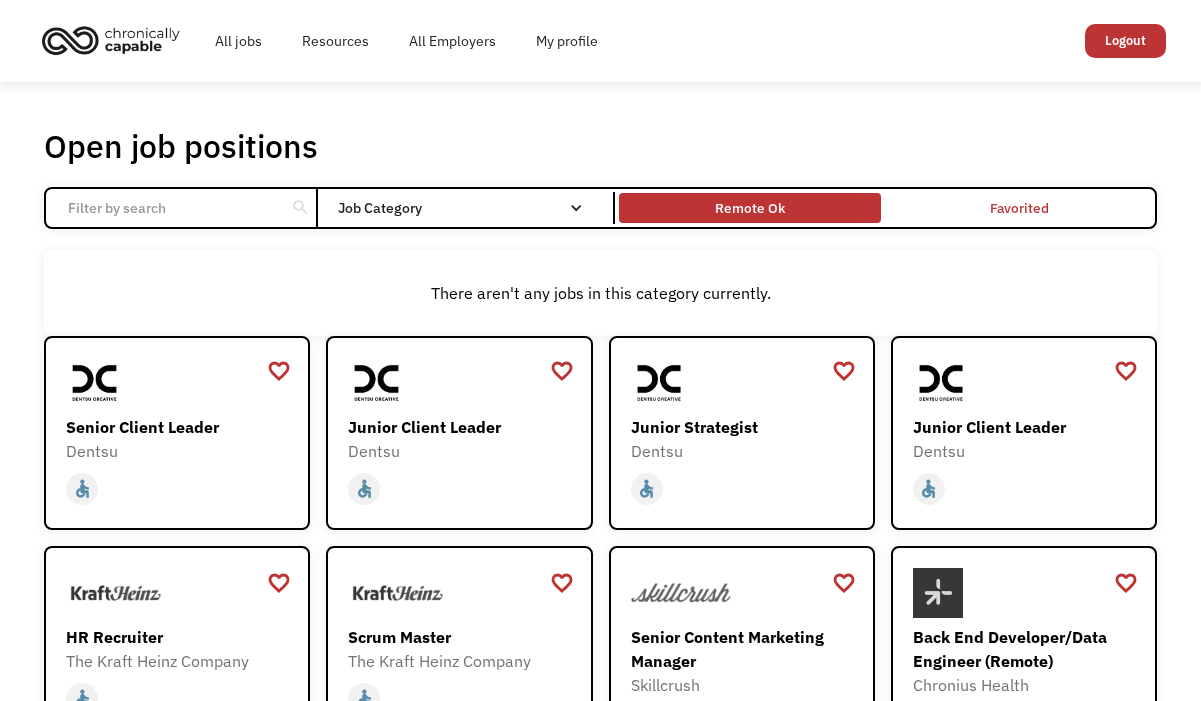 click on "Remote Ok" at bounding box center (750, 208) 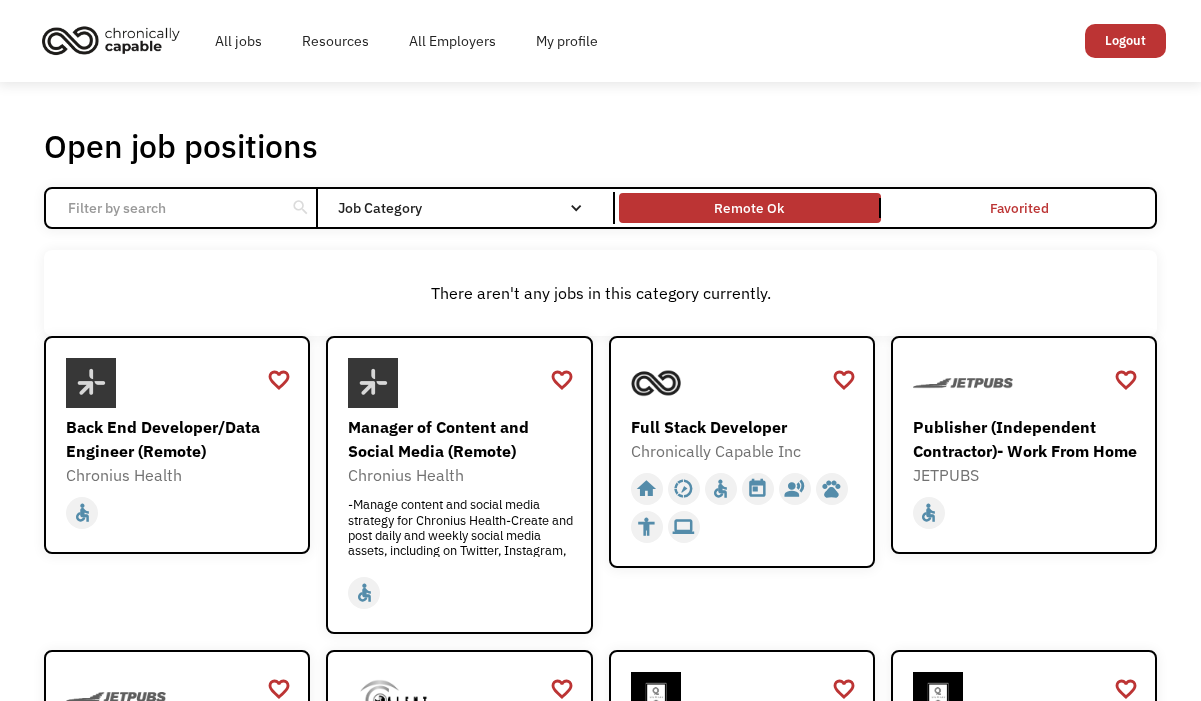 click on "There aren't any jobs in this category currently." at bounding box center [600, 293] 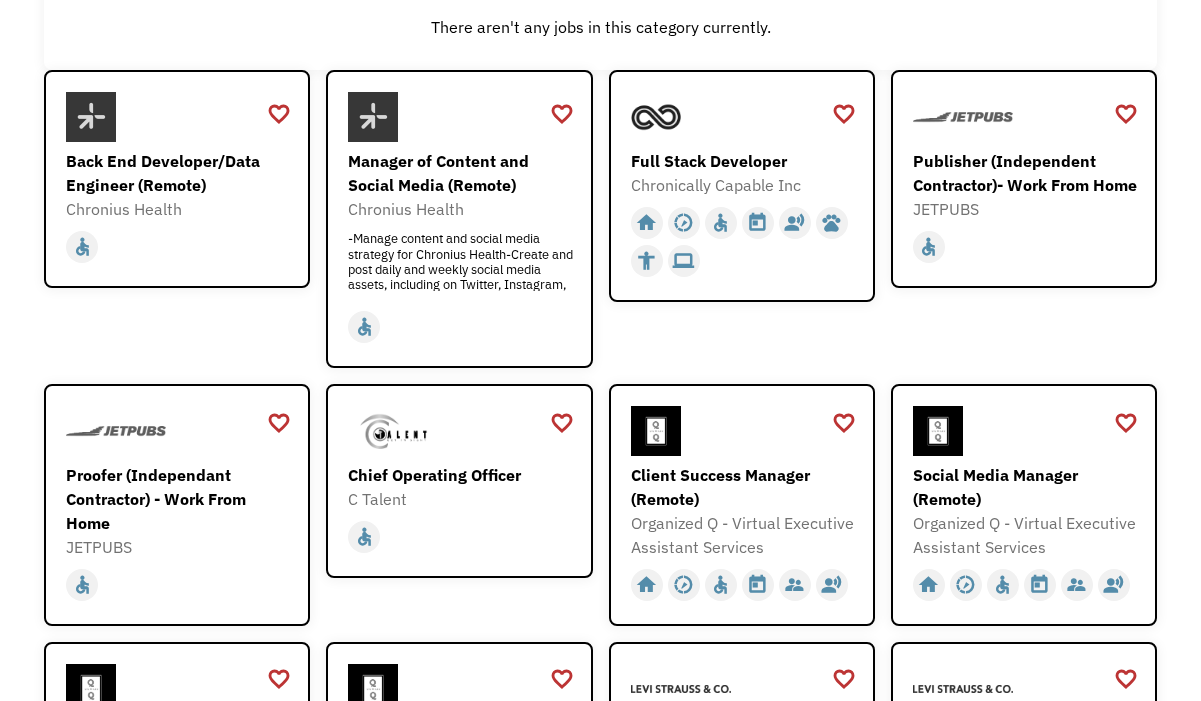 scroll, scrollTop: 269, scrollLeft: 0, axis: vertical 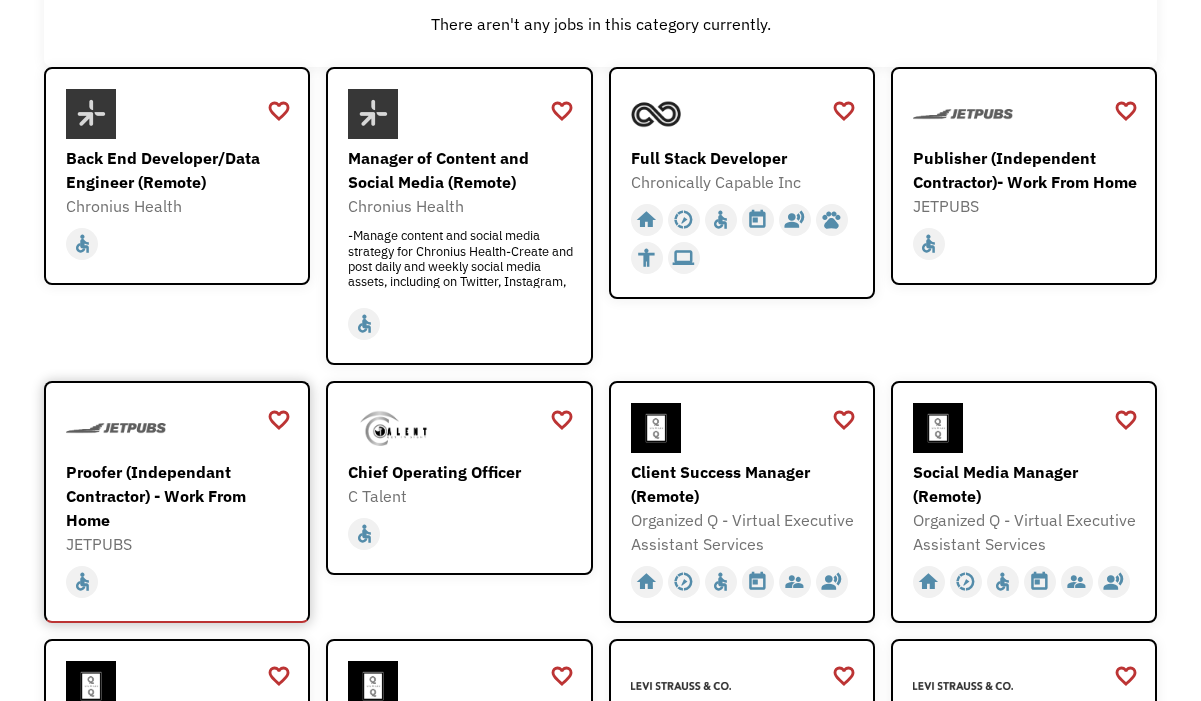 click on "Proofer (Independant Contractor) - Work From Home" at bounding box center (179, 496) 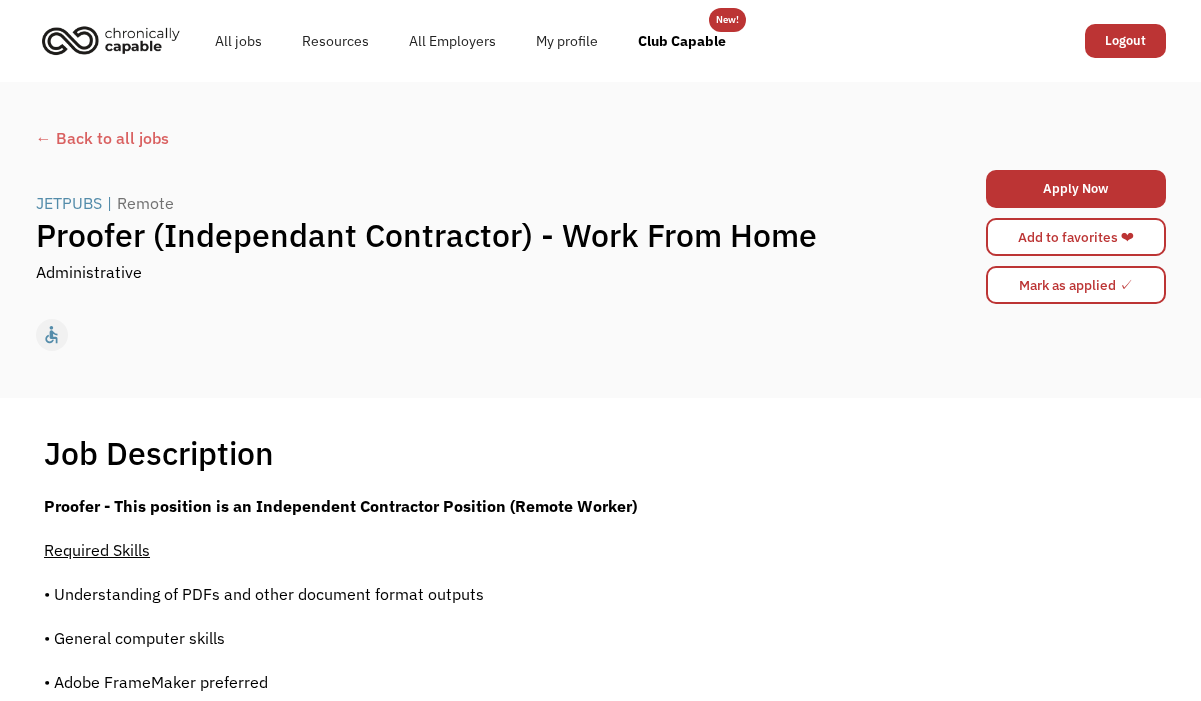 scroll, scrollTop: 0, scrollLeft: 0, axis: both 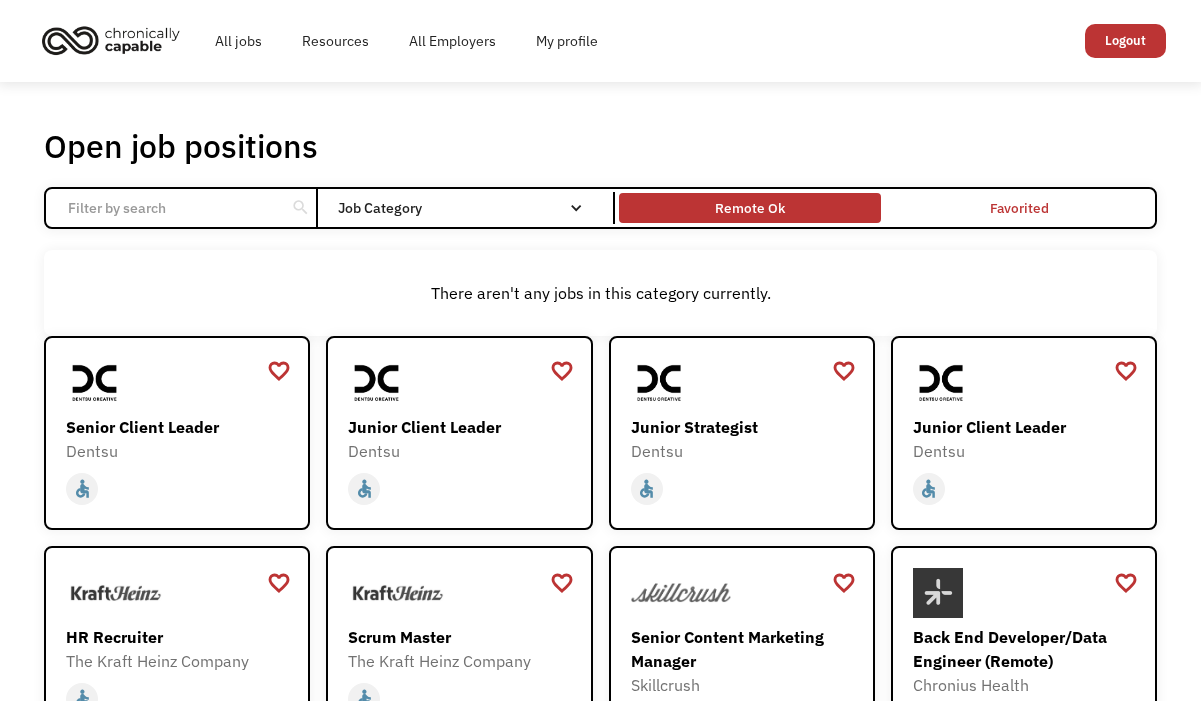 click on "Remote Ok" at bounding box center [750, 208] 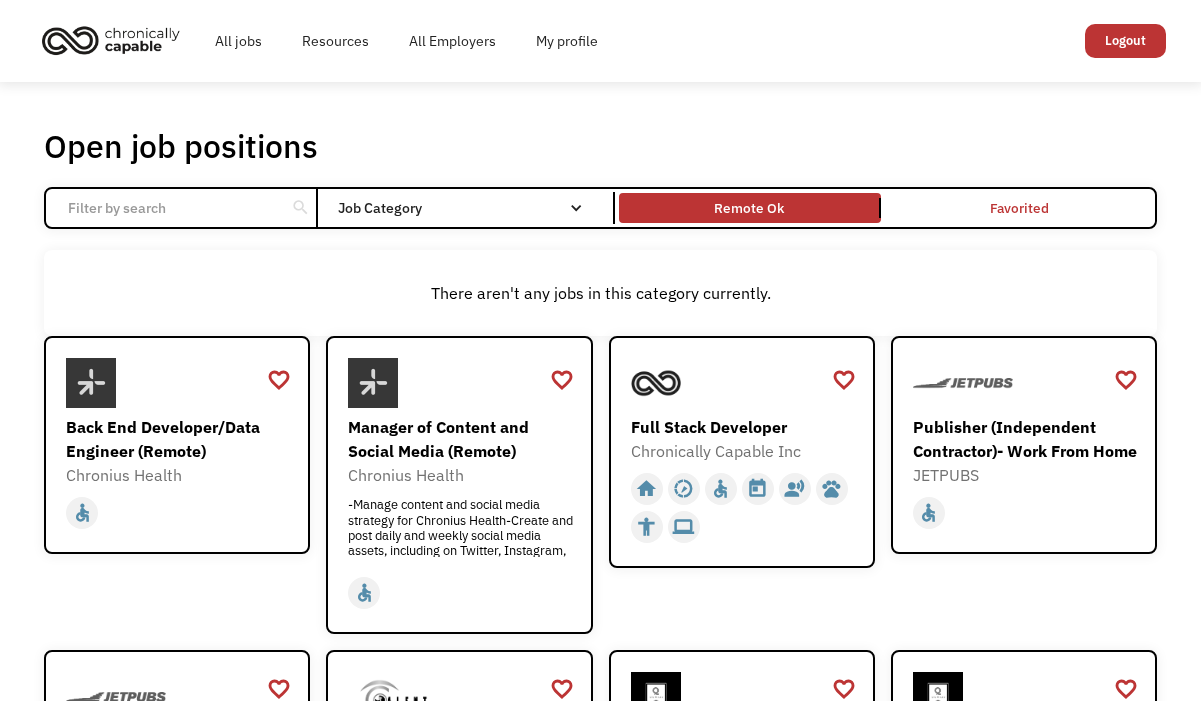 click on "There aren't any jobs in this category currently." at bounding box center (600, 293) 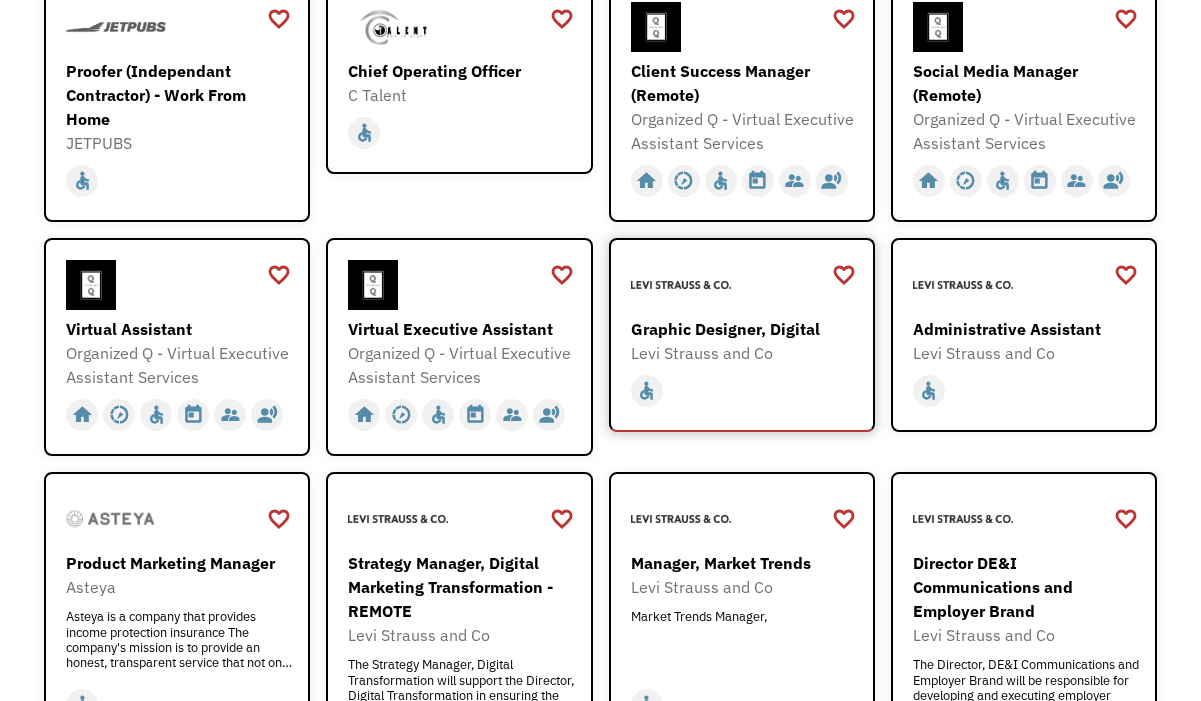 scroll, scrollTop: 682, scrollLeft: 0, axis: vertical 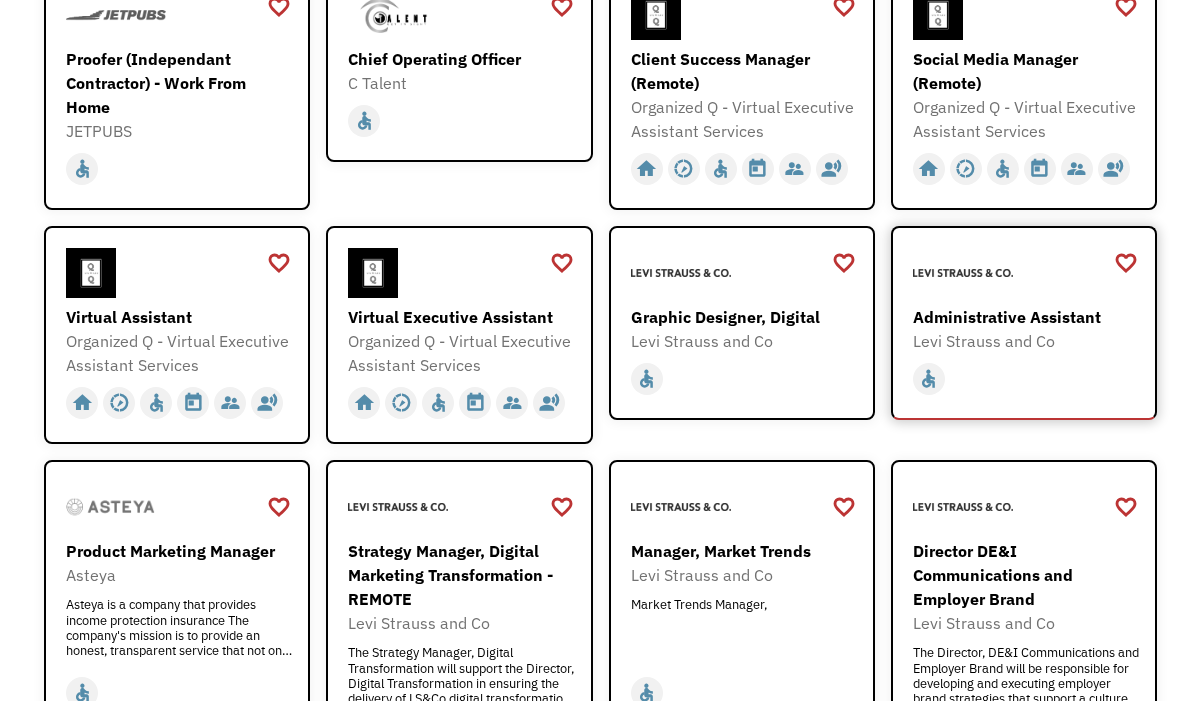 click on "Levi Strauss and Co" at bounding box center [1026, 341] 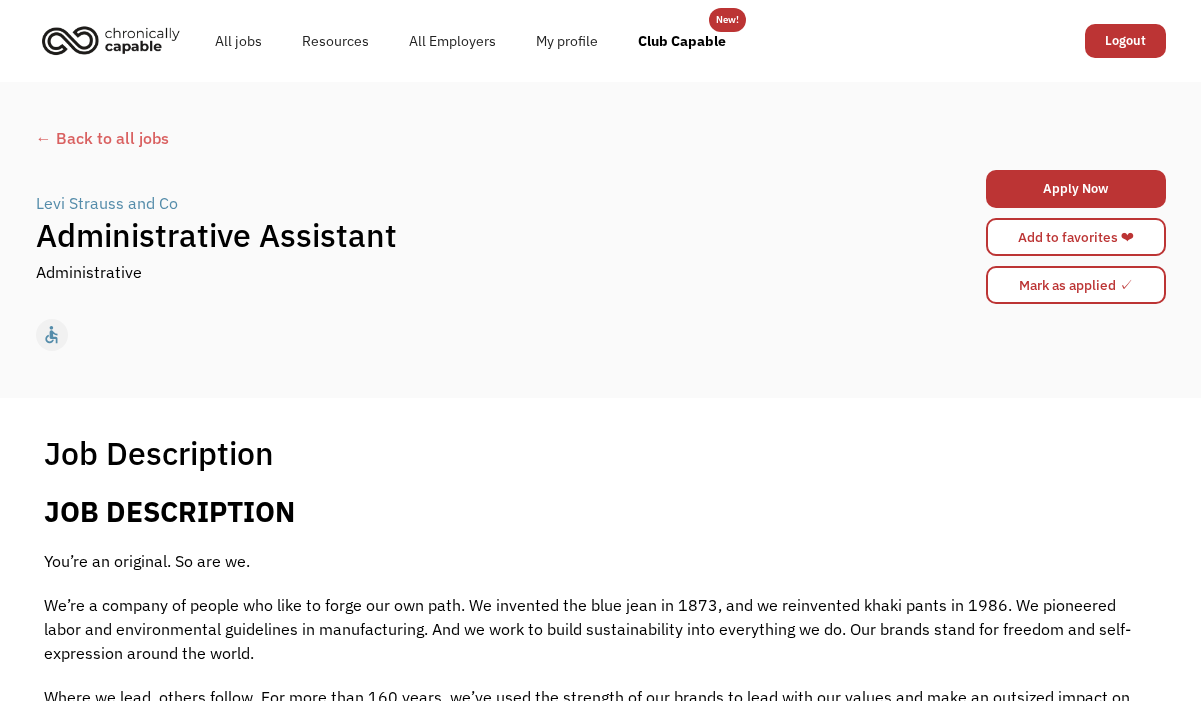 scroll, scrollTop: 0, scrollLeft: 0, axis: both 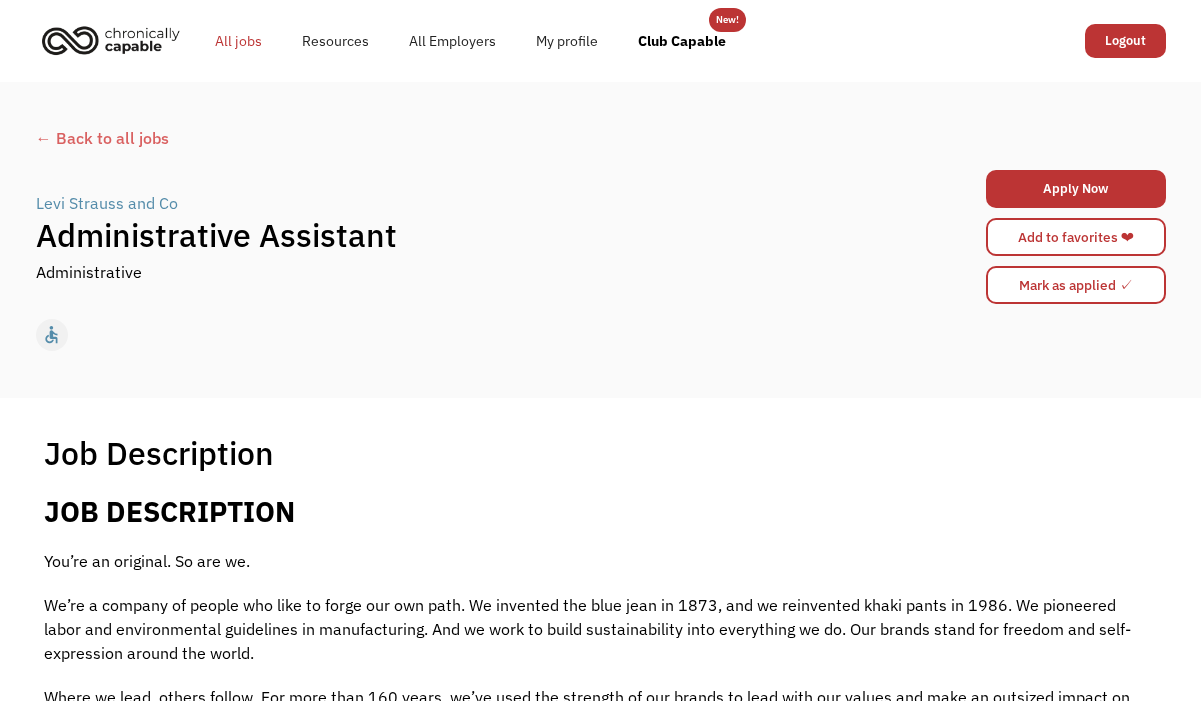 click on "All jobs" at bounding box center [238, 41] 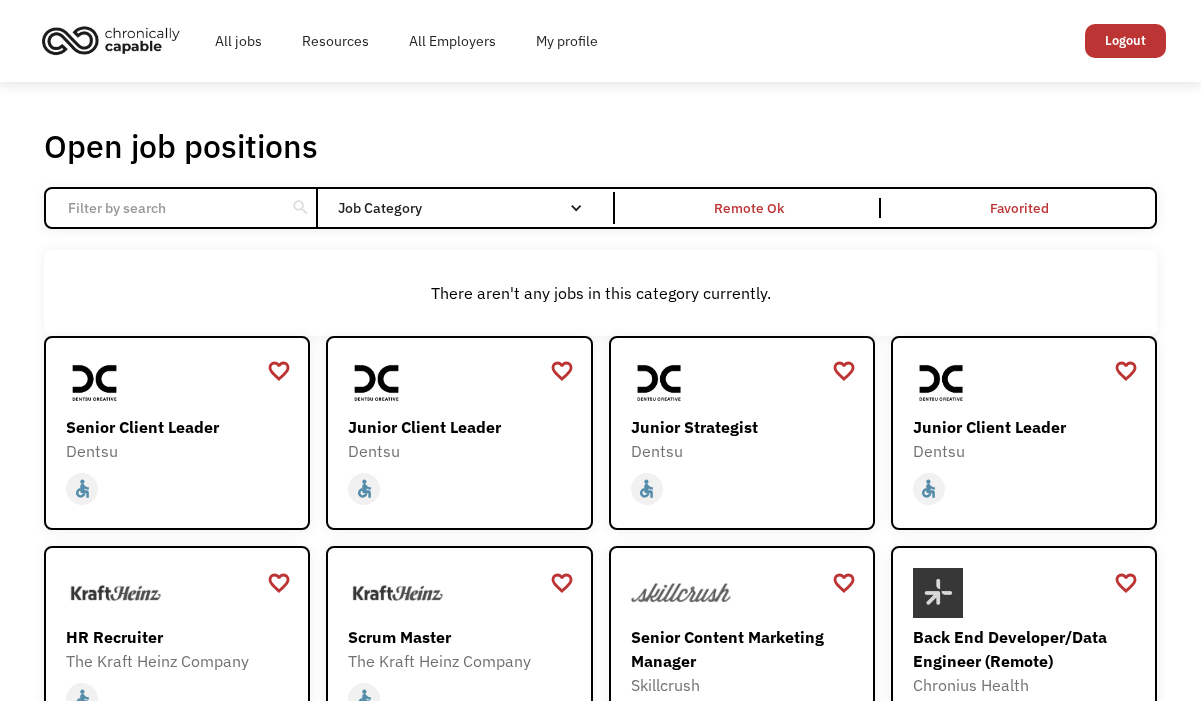 scroll, scrollTop: 0, scrollLeft: 0, axis: both 